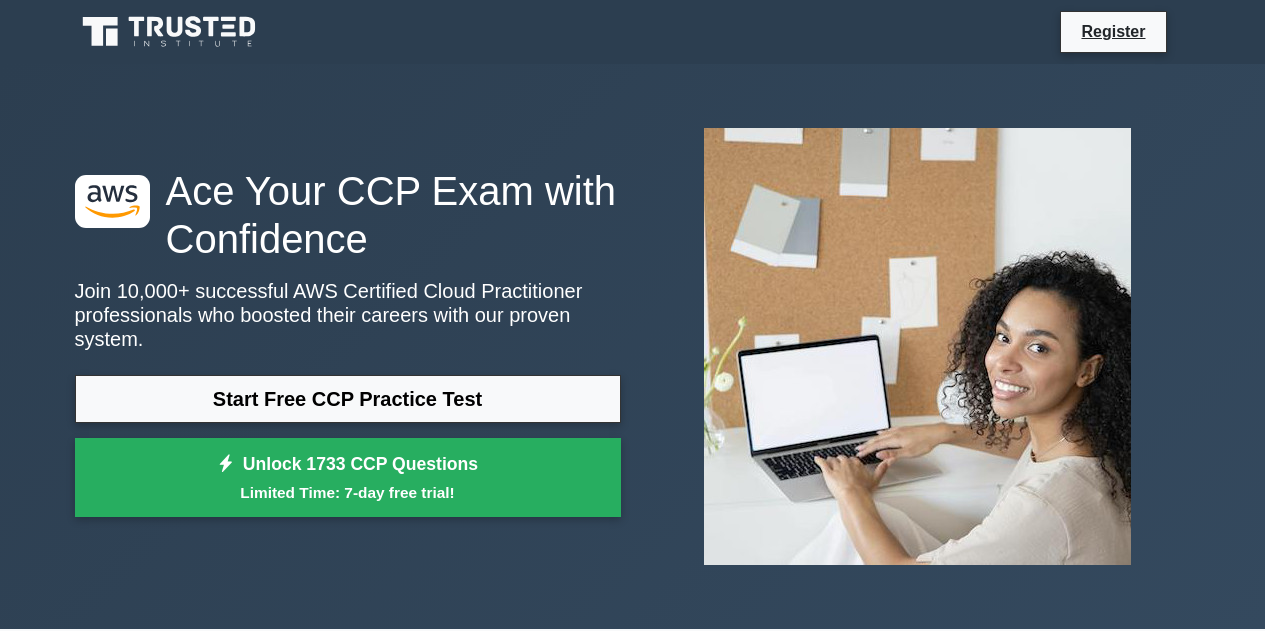 scroll, scrollTop: 22, scrollLeft: 0, axis: vertical 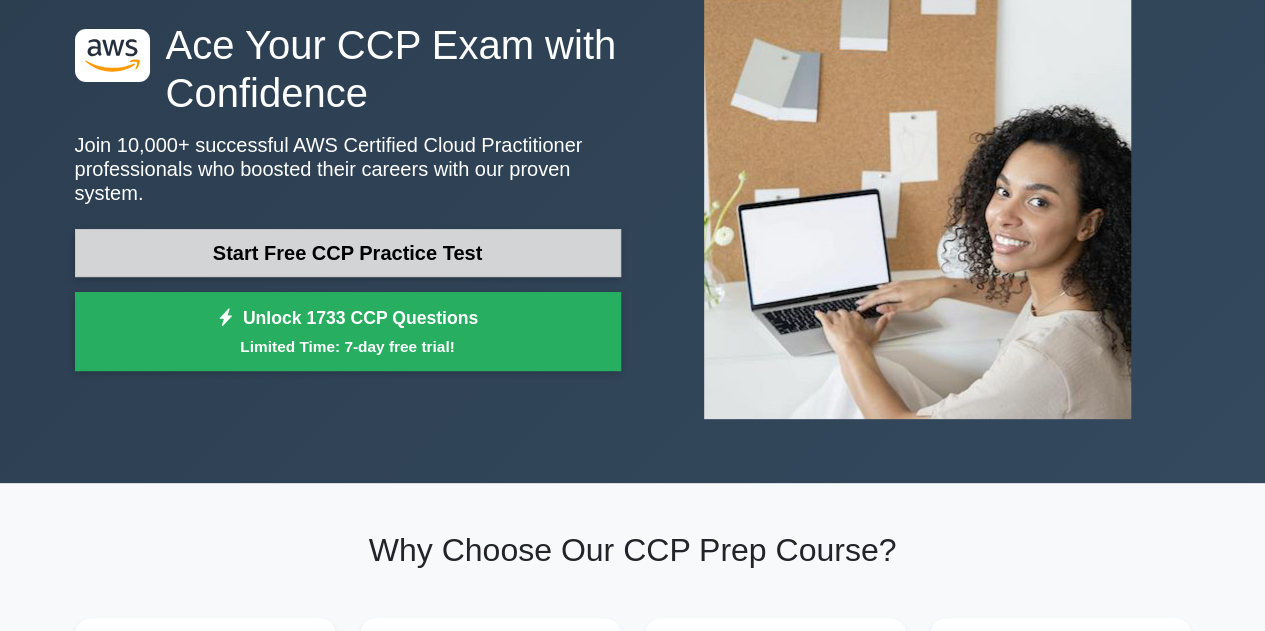 click on "Start Free CCP Practice Test" at bounding box center [348, 253] 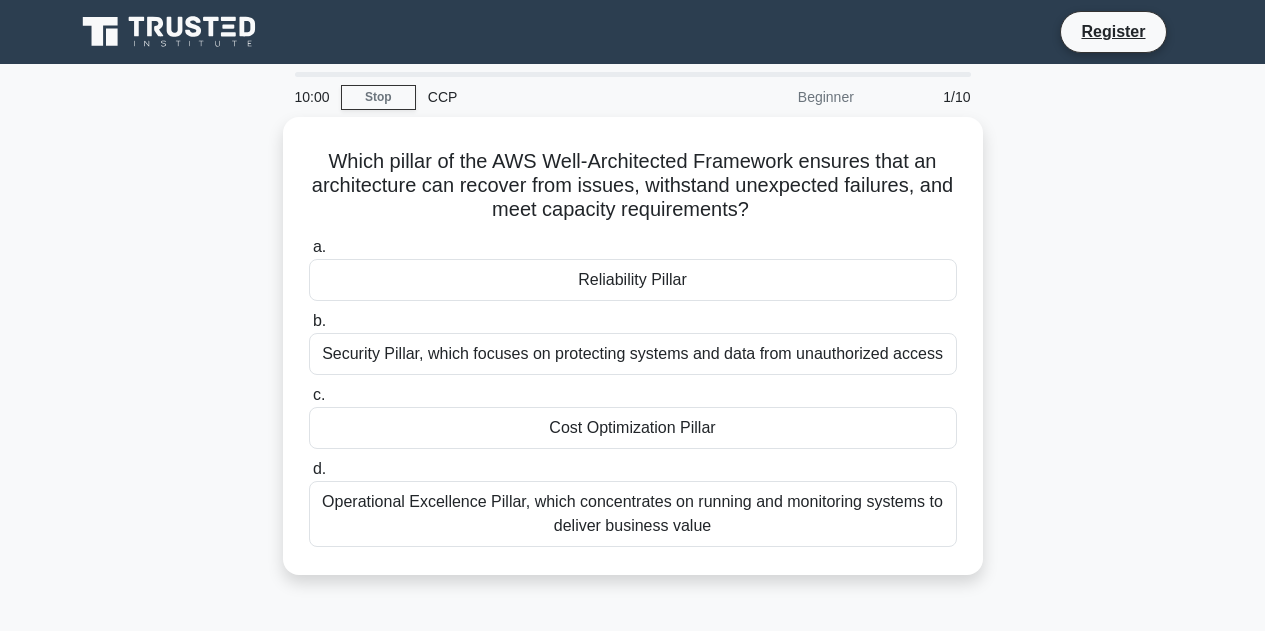 scroll, scrollTop: 0, scrollLeft: 0, axis: both 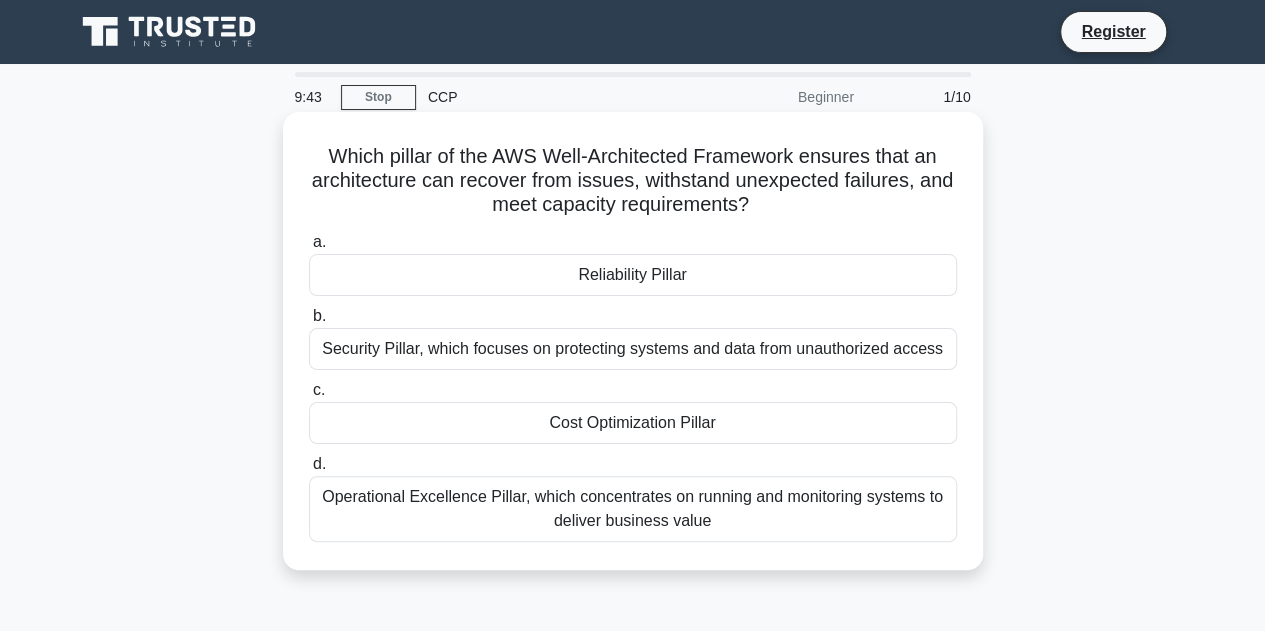 click on "Reliability Pillar" at bounding box center [633, 275] 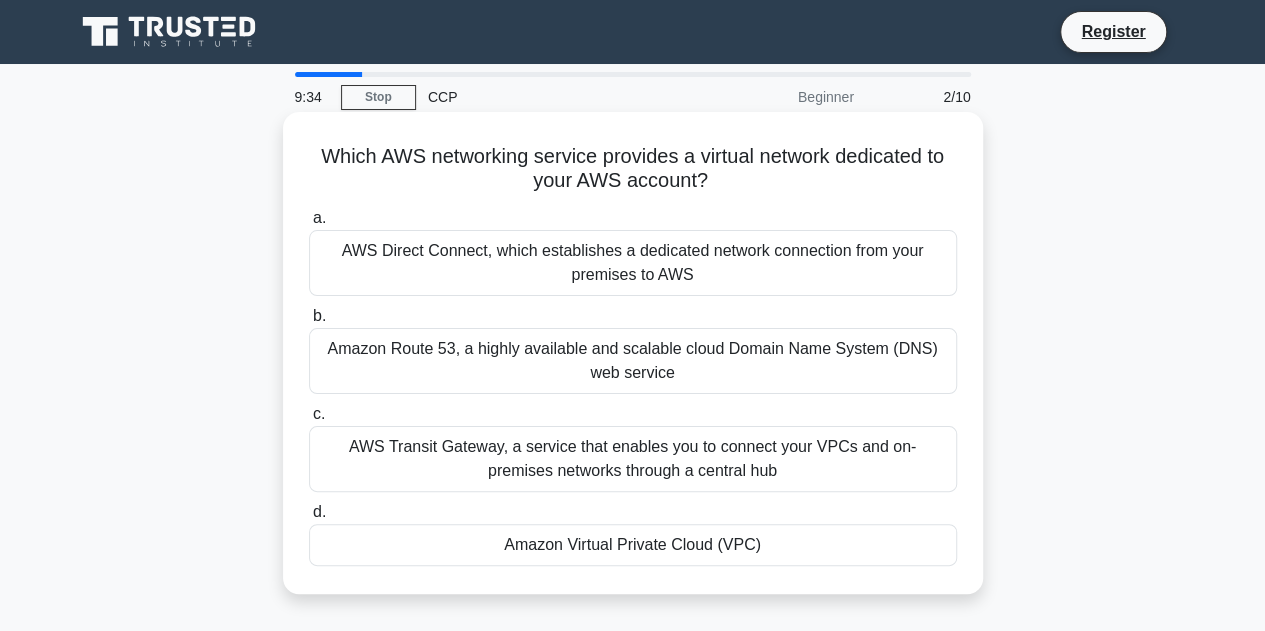 click on "Amazon Virtual Private Cloud (VPC)" at bounding box center (633, 545) 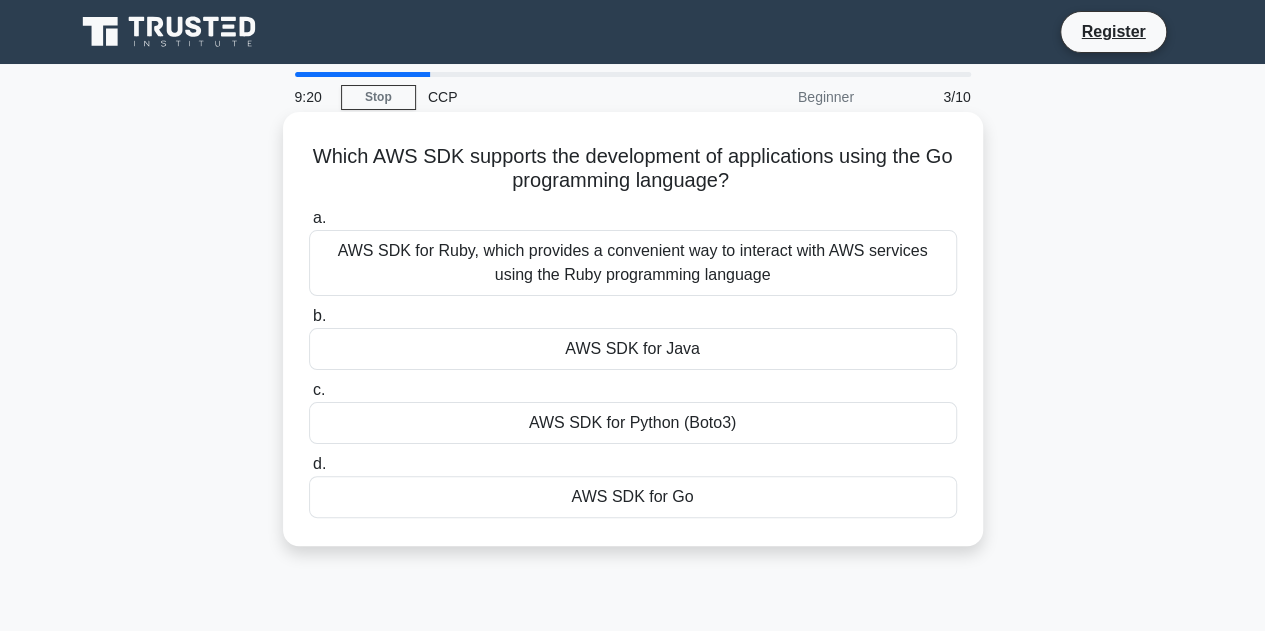 click on "AWS SDK for Go" at bounding box center [633, 497] 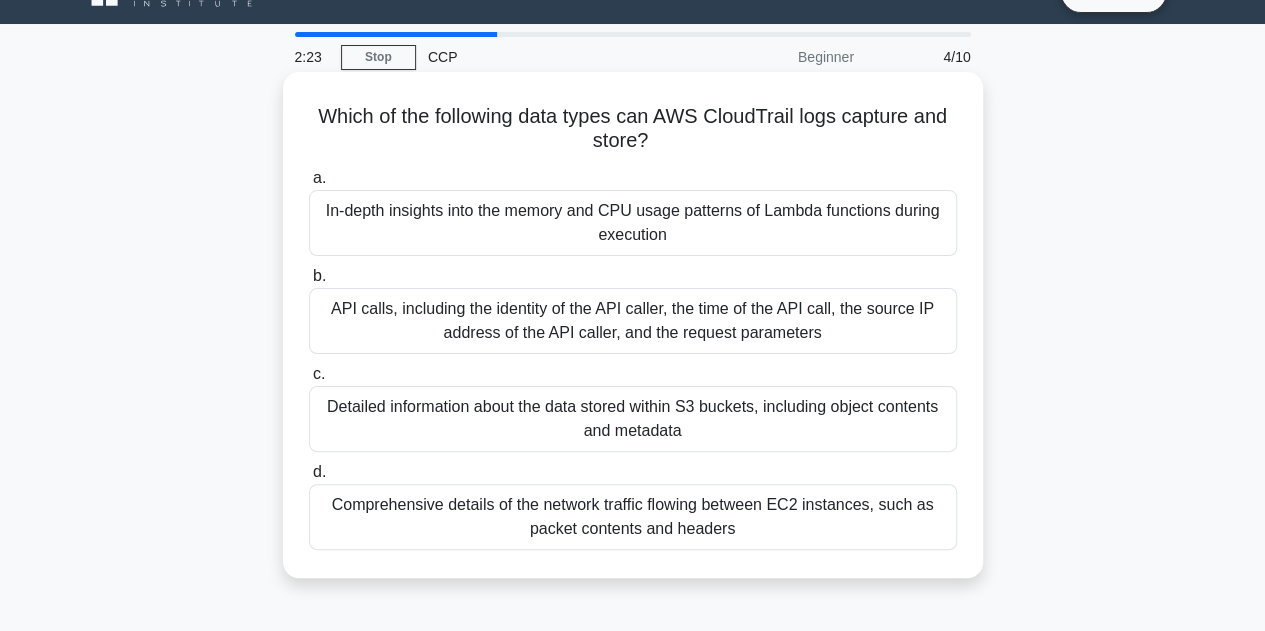 scroll, scrollTop: 41, scrollLeft: 0, axis: vertical 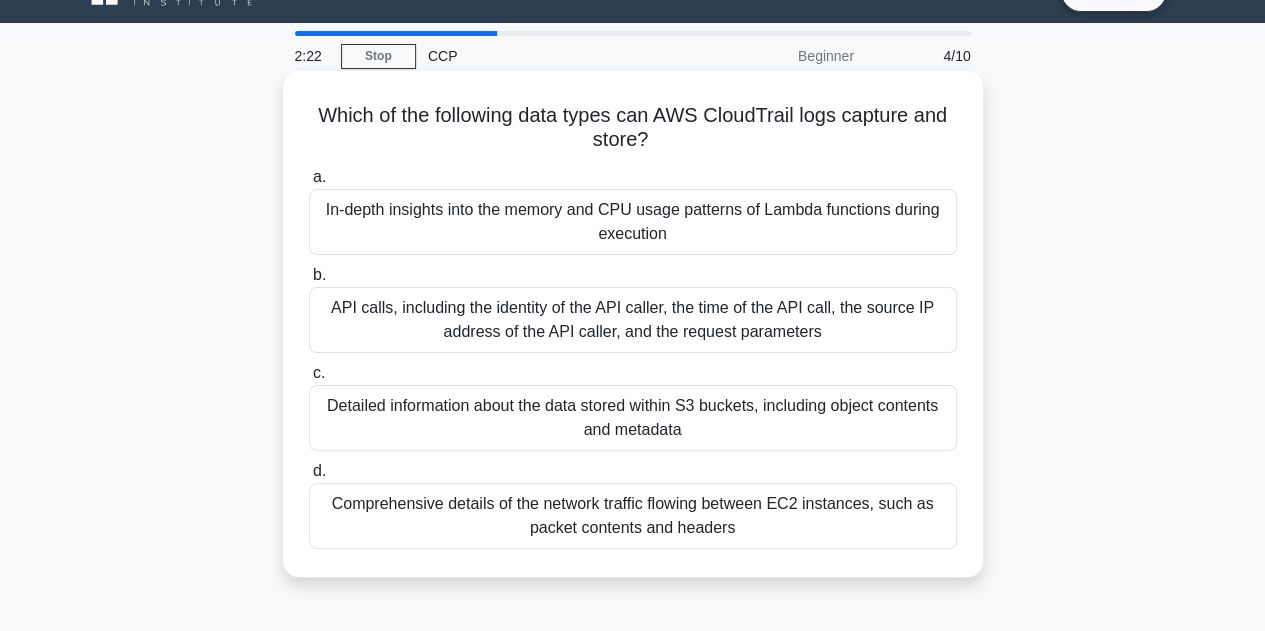 click on "API calls, including the identity of the API caller, the time of the API call, the source IP address of the API caller, and the request parameters" at bounding box center (633, 320) 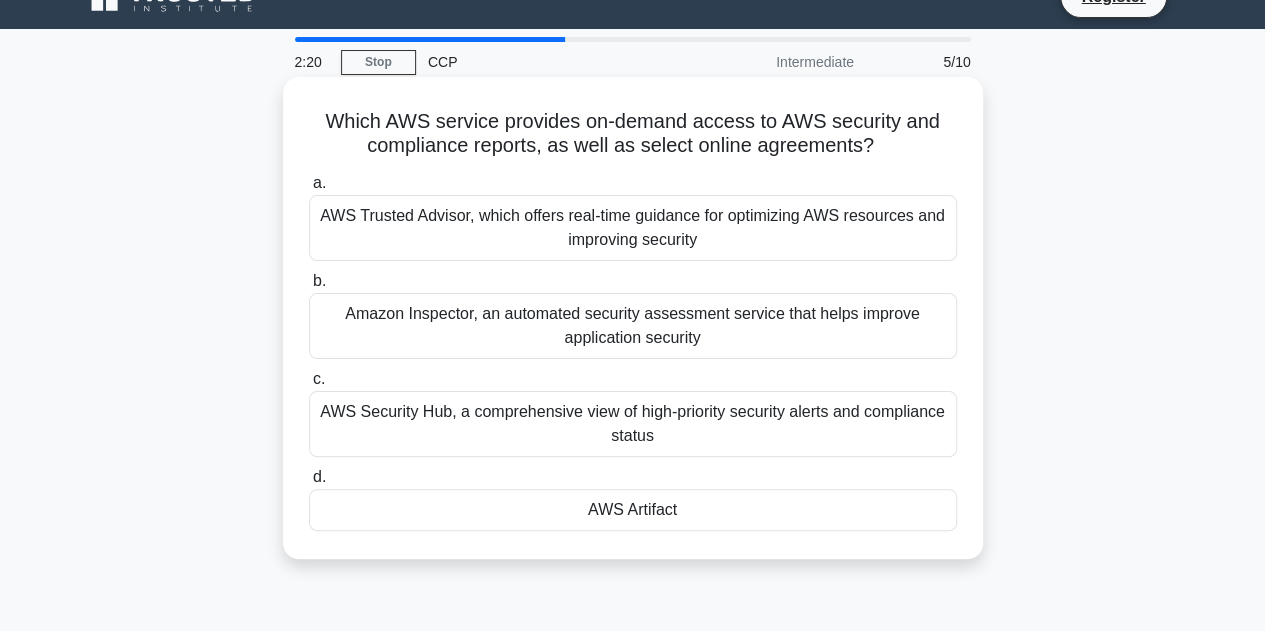 scroll, scrollTop: 0, scrollLeft: 0, axis: both 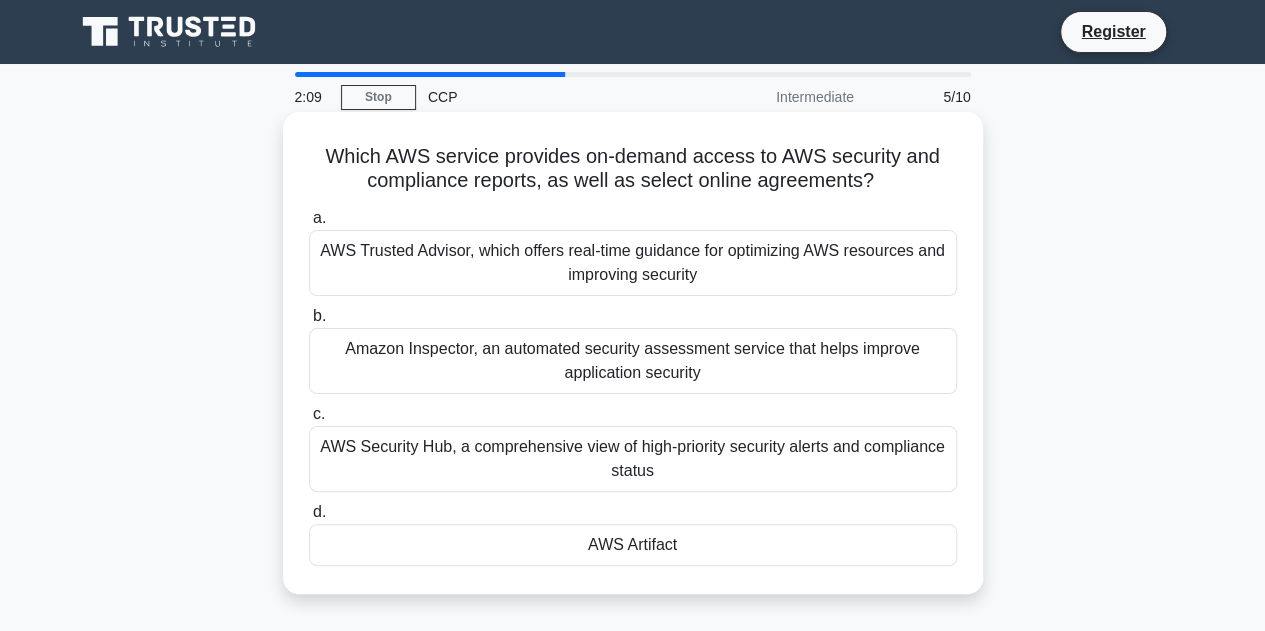 click on "AWS Artifact" at bounding box center (633, 545) 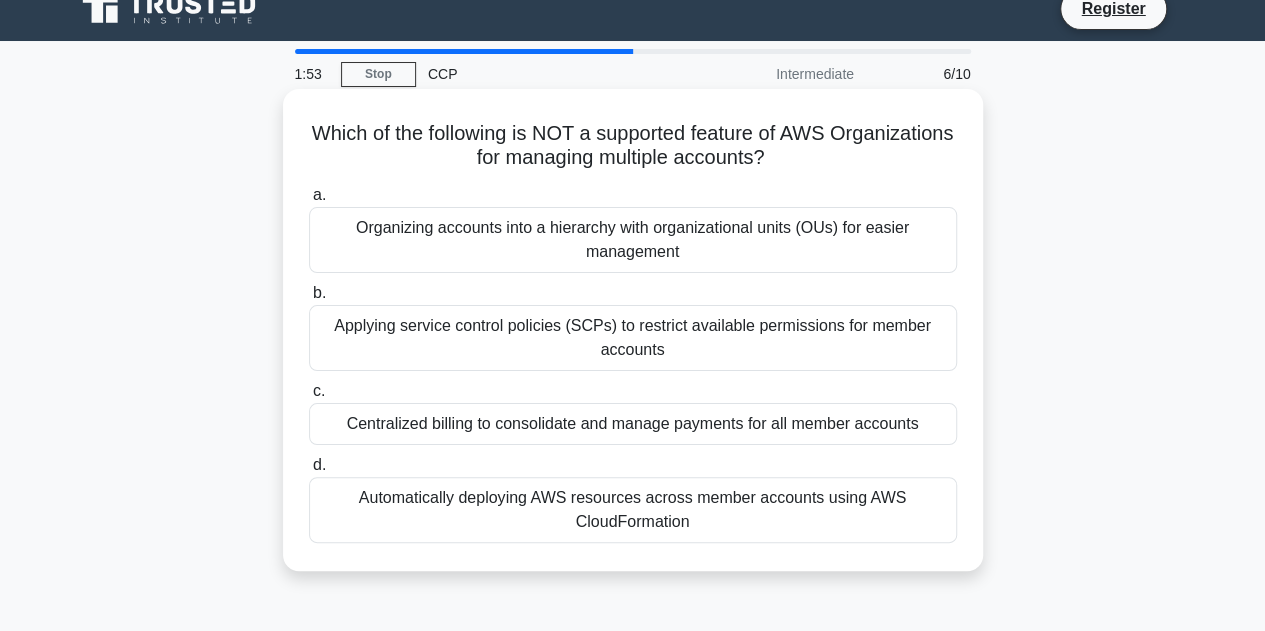 scroll, scrollTop: 21, scrollLeft: 0, axis: vertical 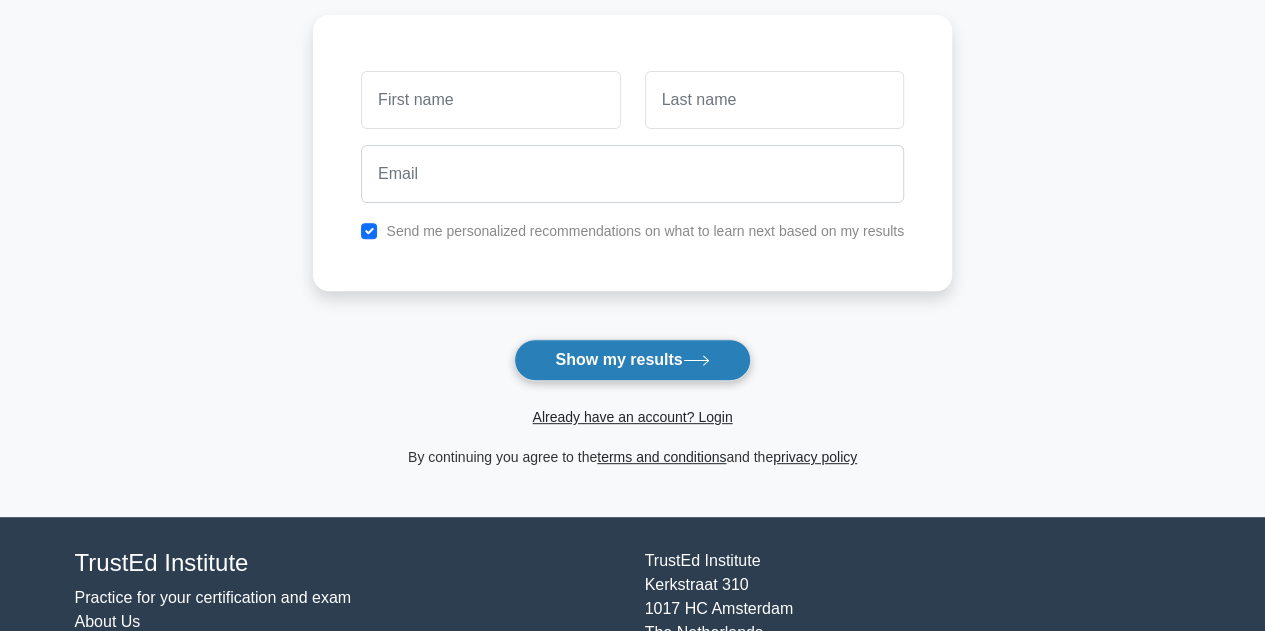 click on "Show my results" at bounding box center (632, 360) 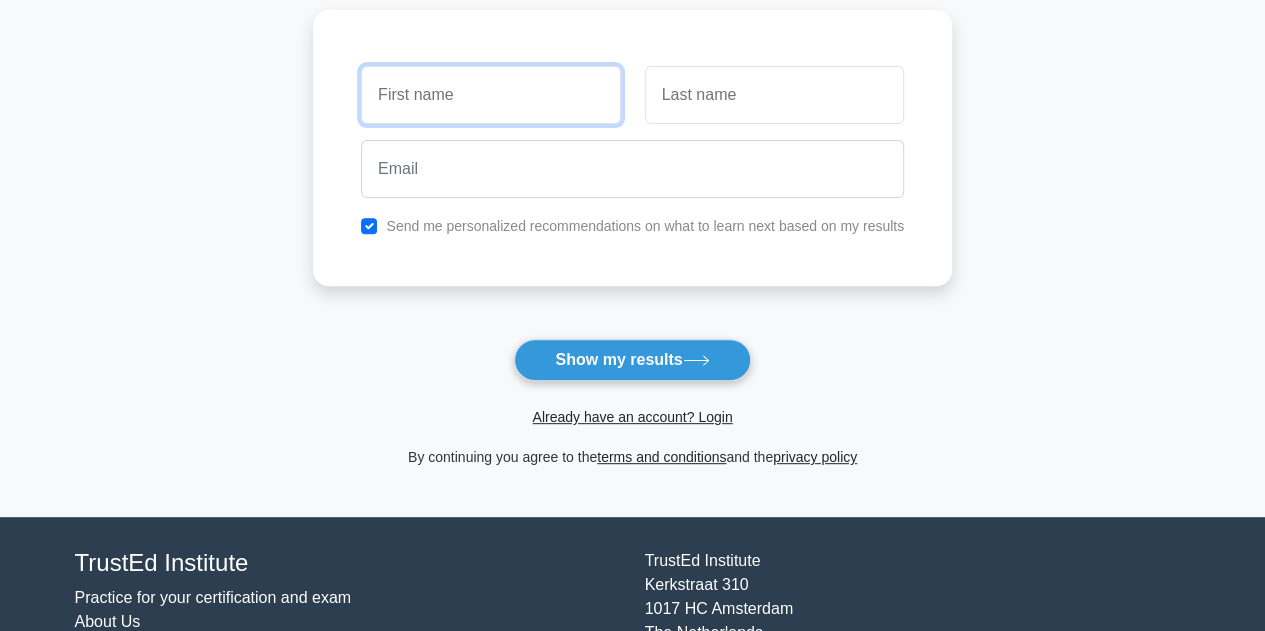 click at bounding box center [490, 95] 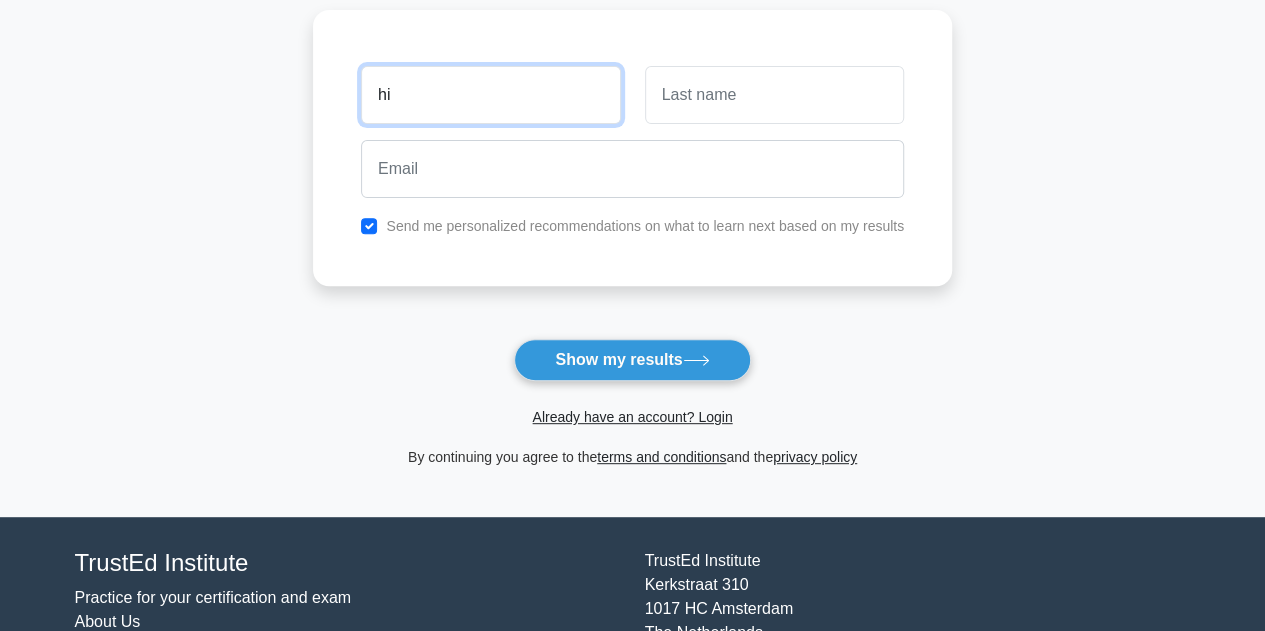 type on "hi" 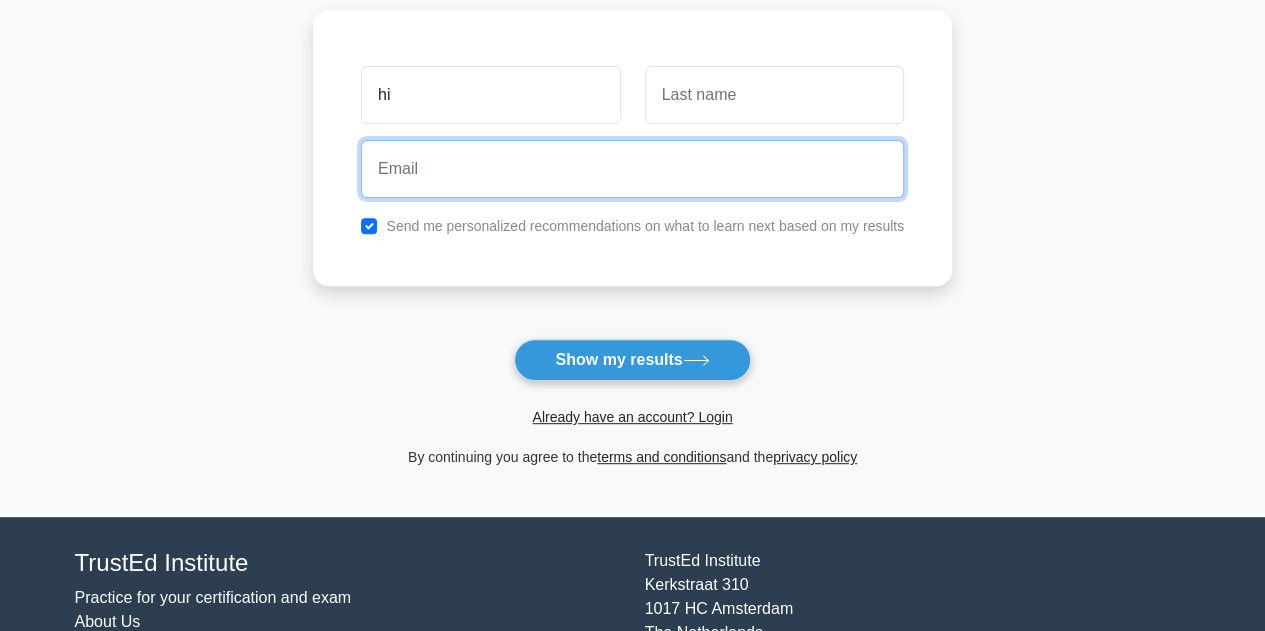 click at bounding box center (632, 169) 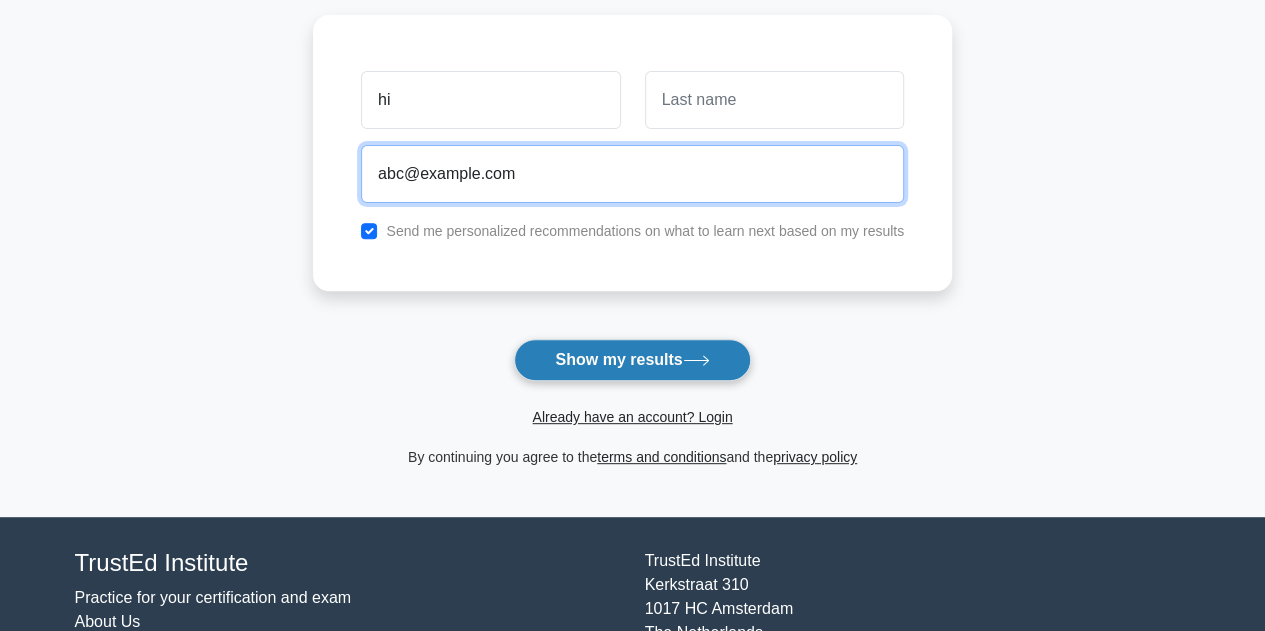 type on "abc@example.com" 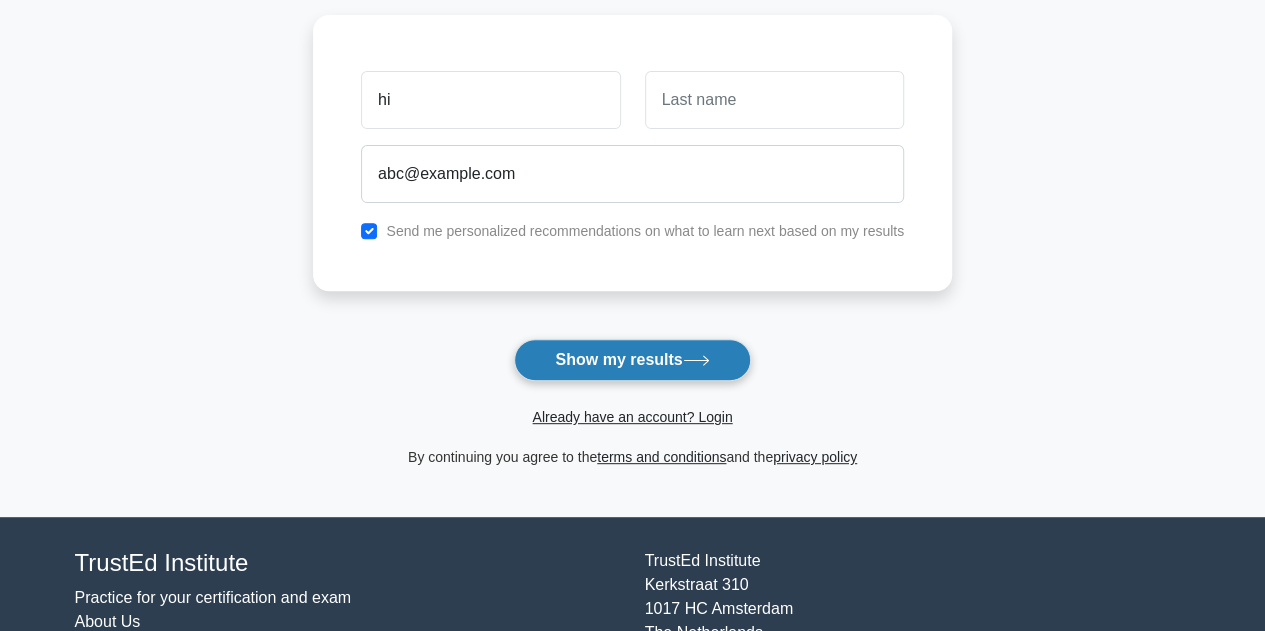 click on "Show my results" at bounding box center (632, 360) 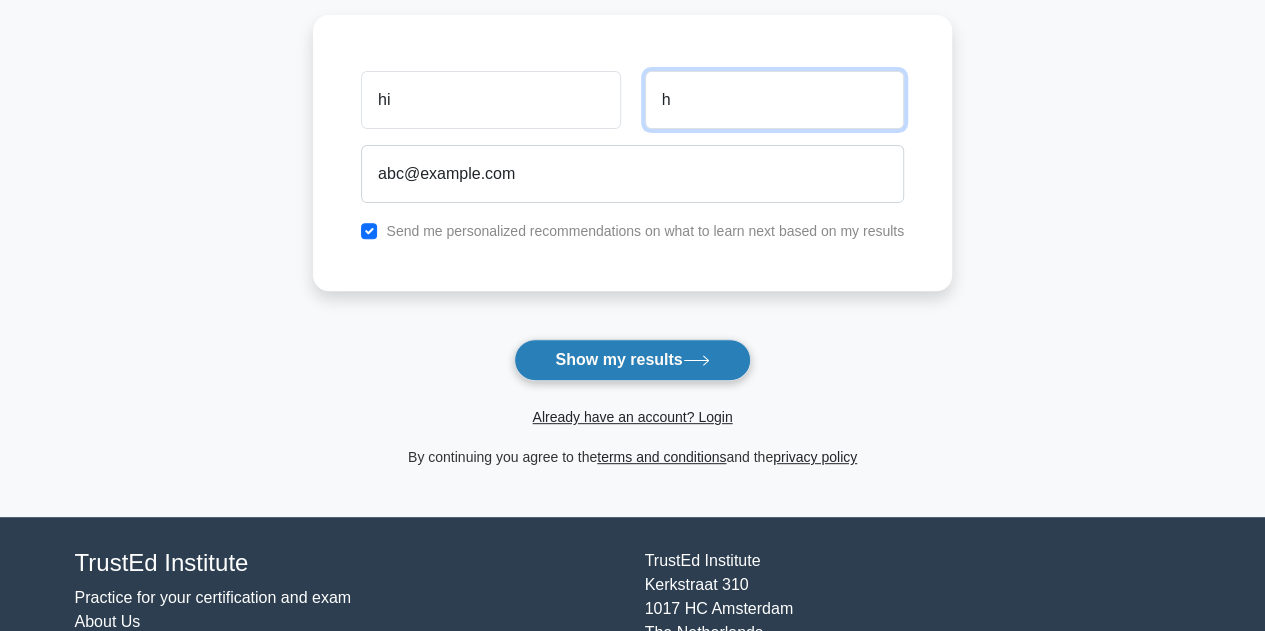 type on "h" 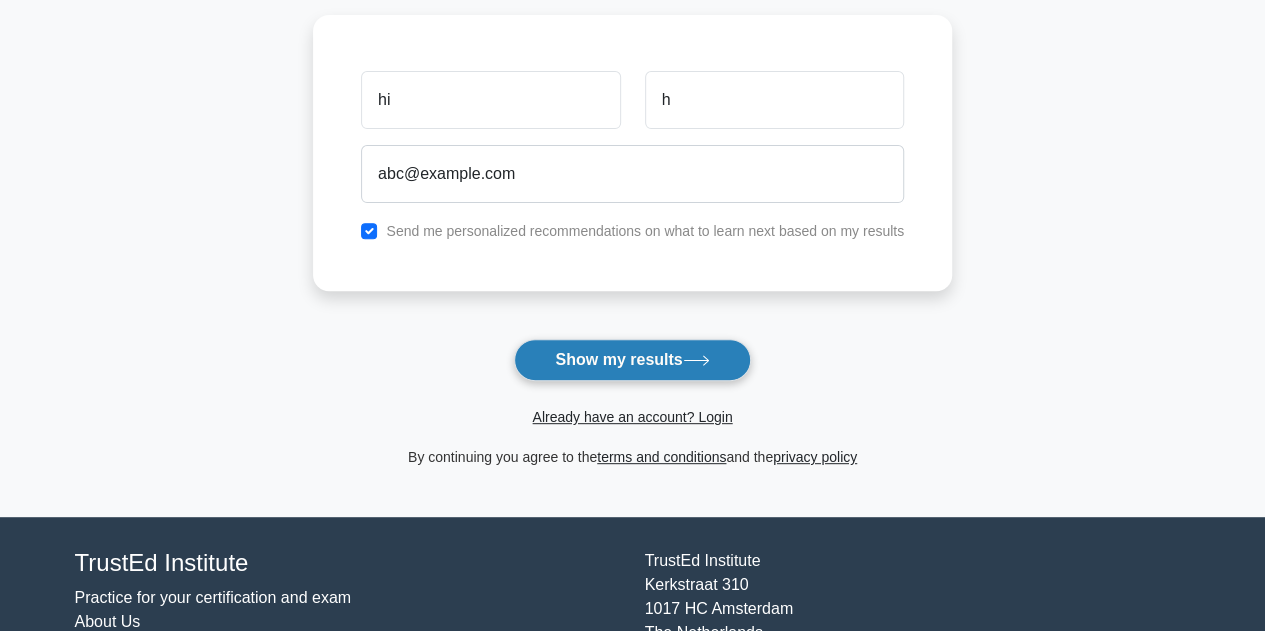 click on "Show my results" at bounding box center [632, 360] 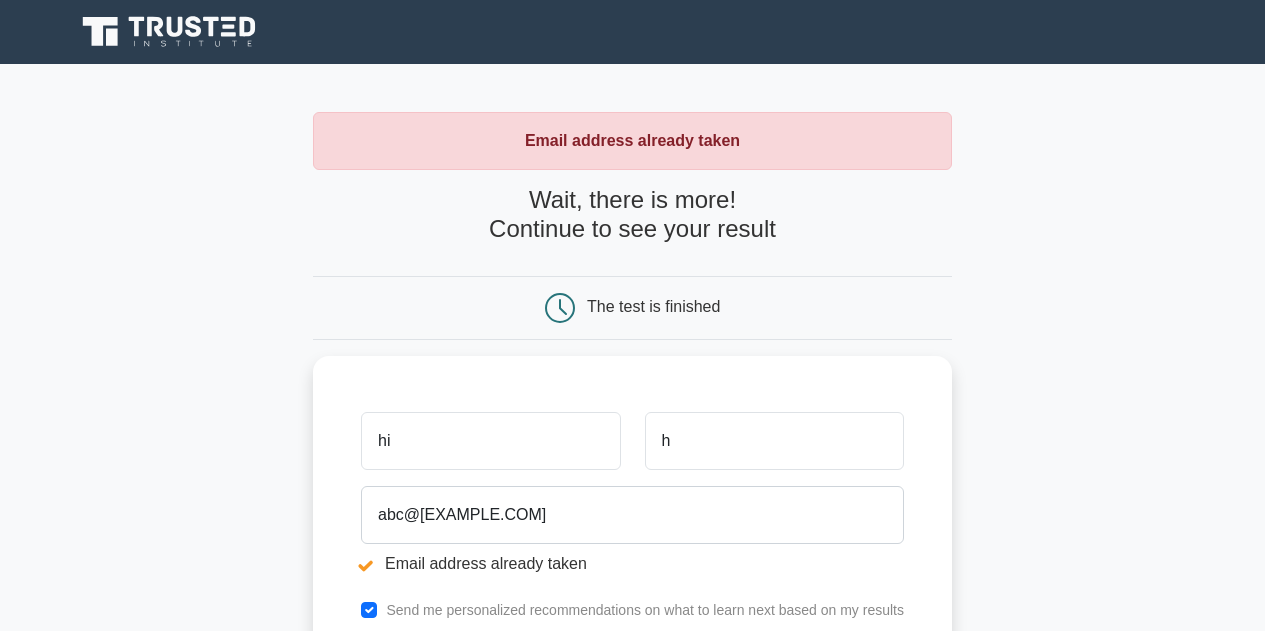 scroll, scrollTop: 0, scrollLeft: 0, axis: both 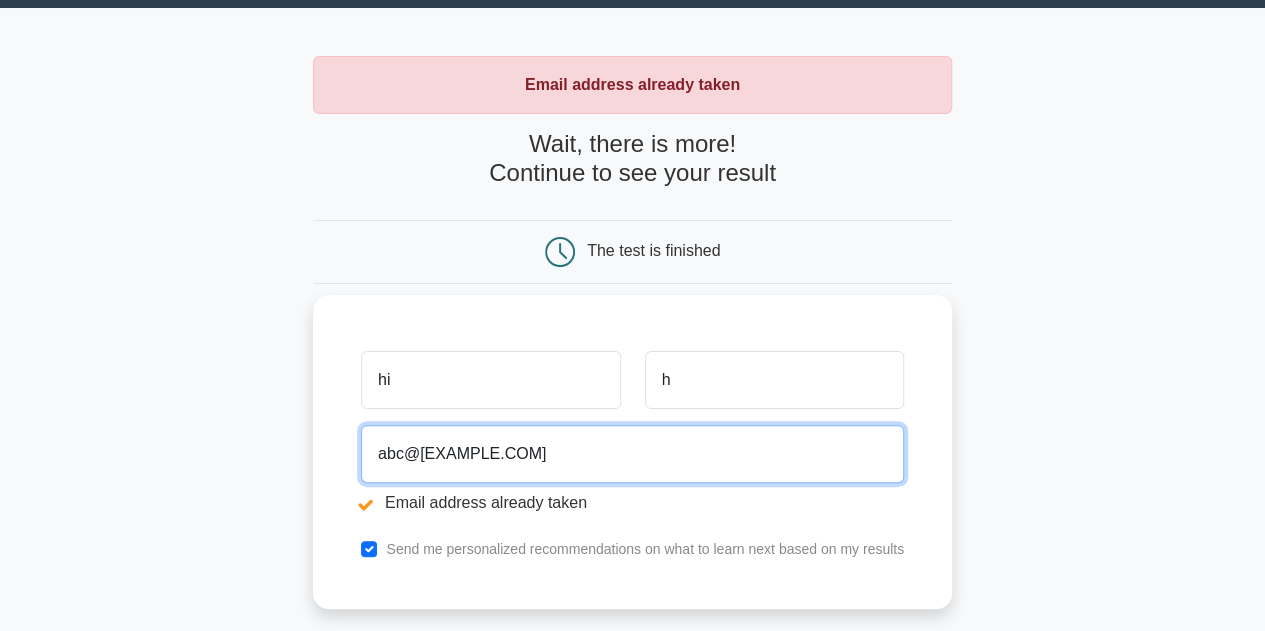 click on "abc@example.com" at bounding box center [632, 454] 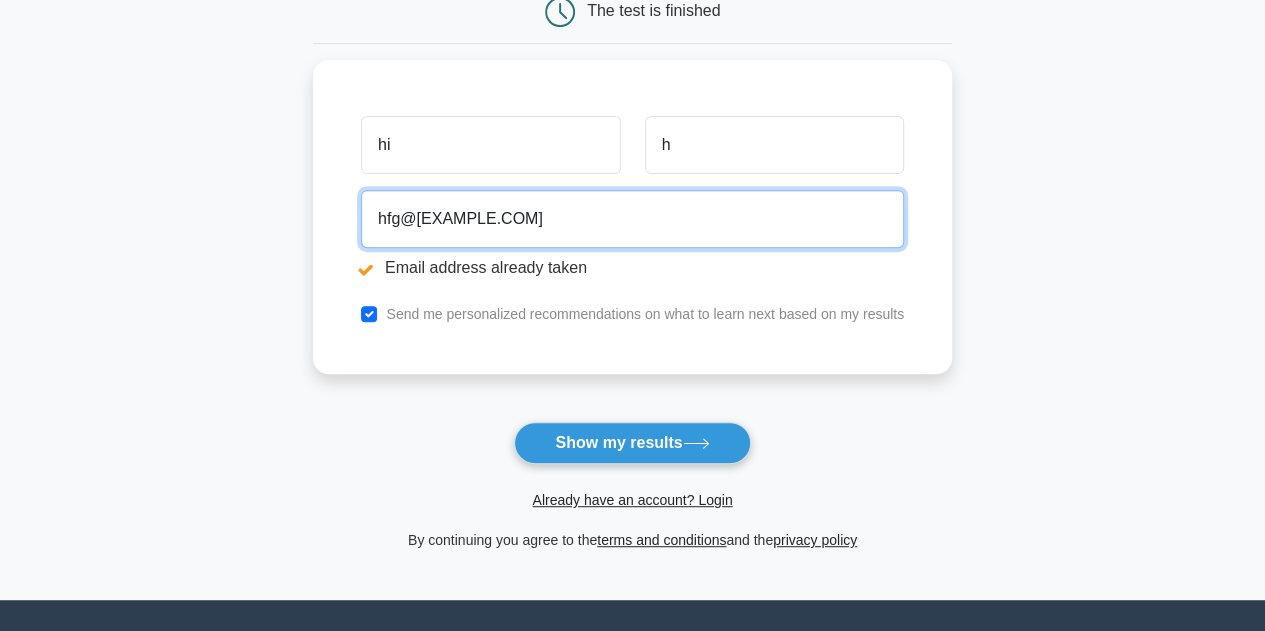 scroll, scrollTop: 303, scrollLeft: 0, axis: vertical 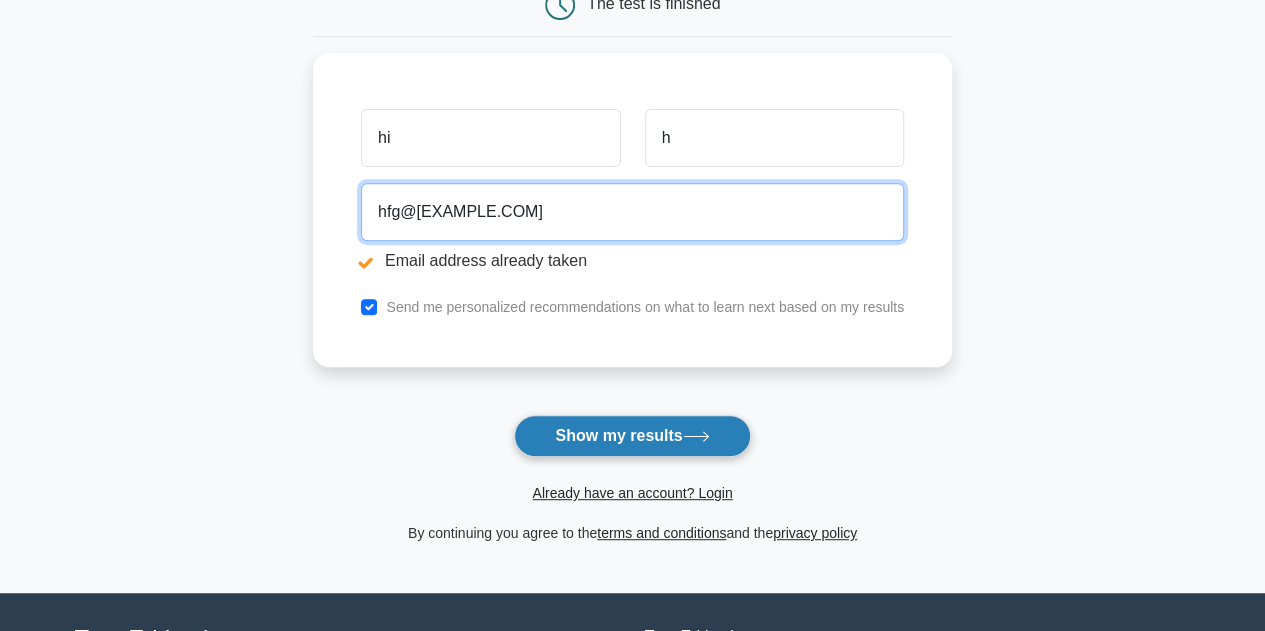type on "hfg@gmail.com" 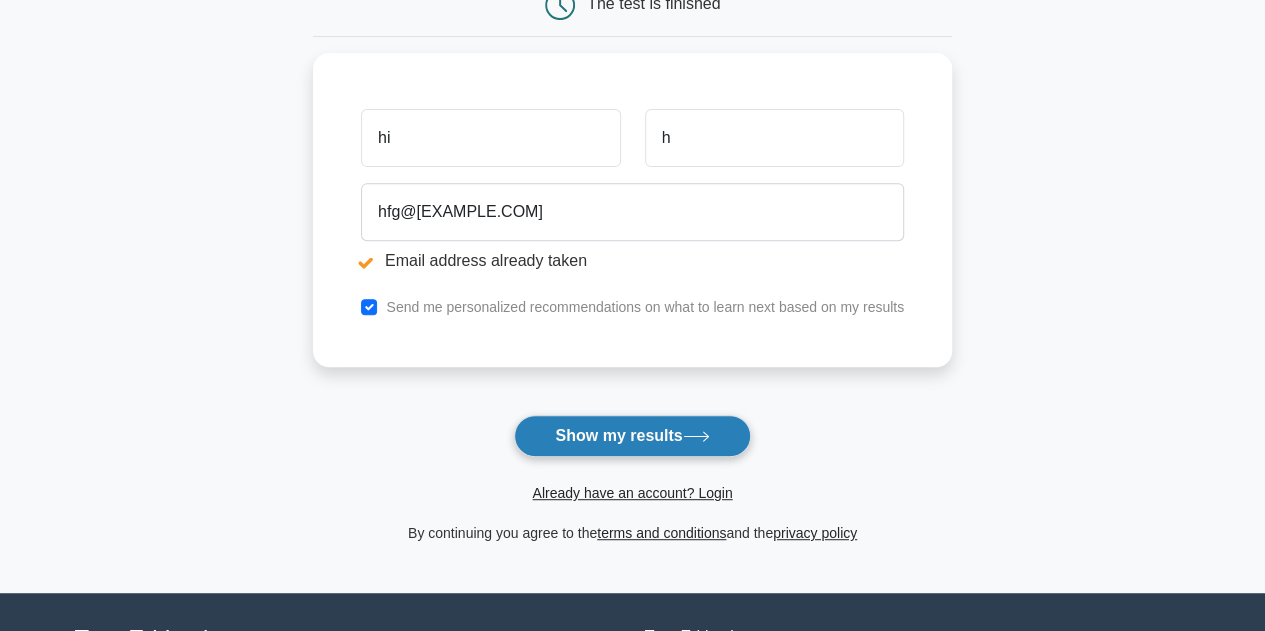 click on "Show my results" at bounding box center (632, 436) 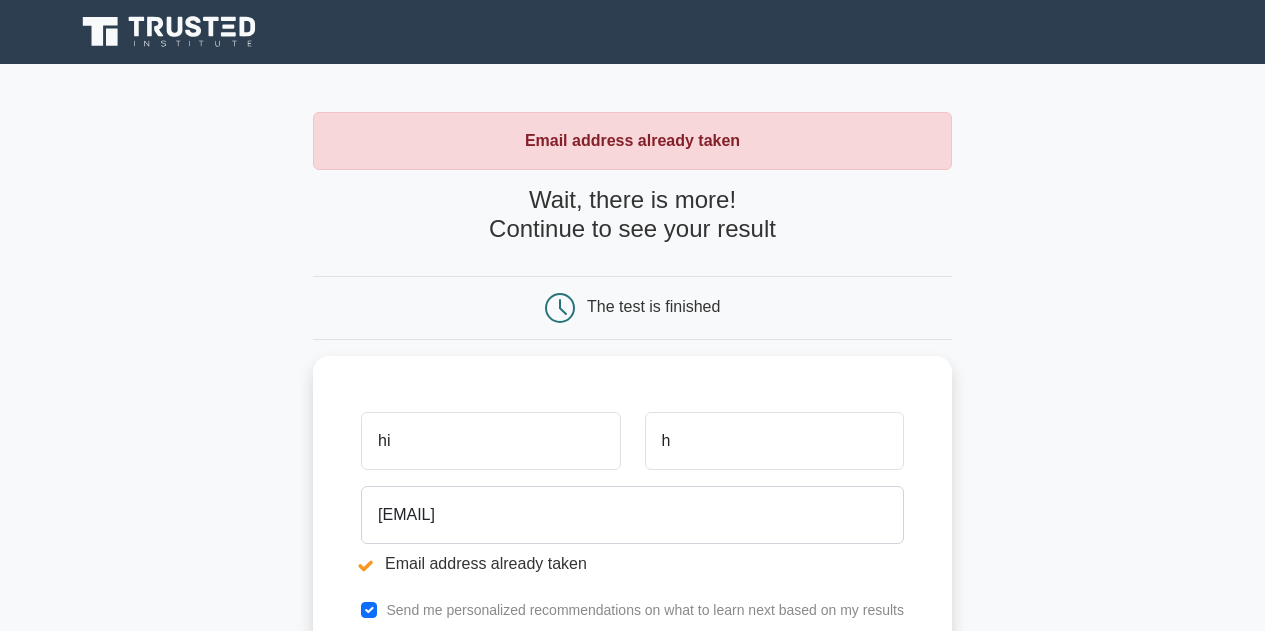 scroll, scrollTop: 0, scrollLeft: 0, axis: both 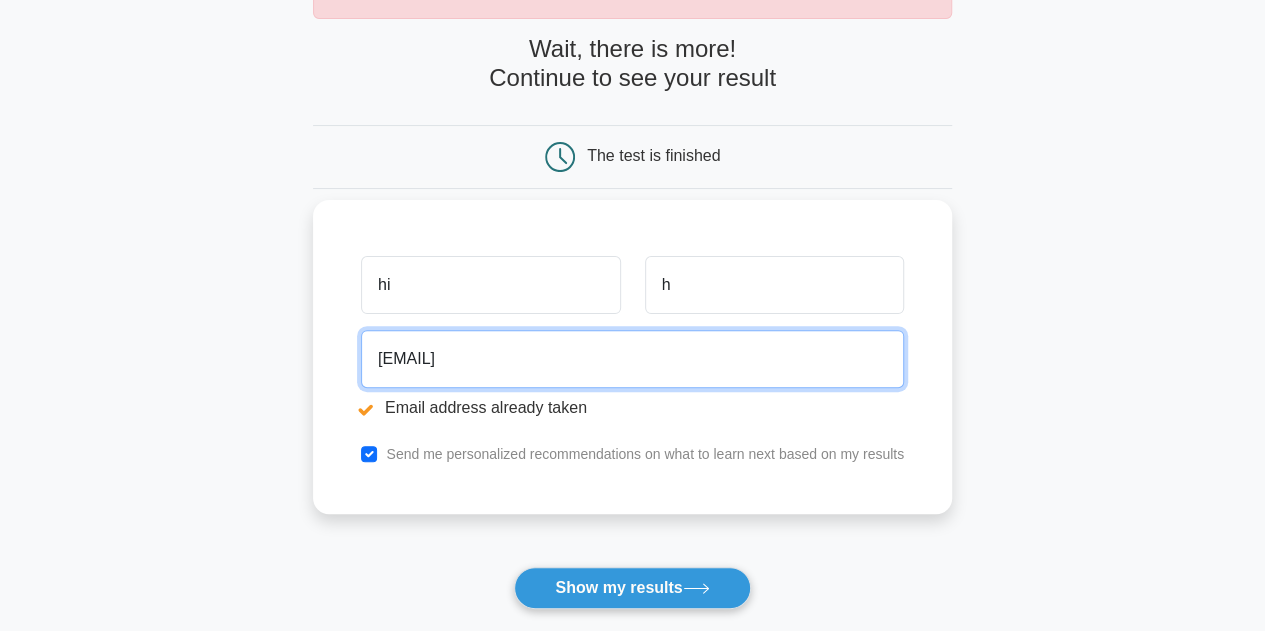 click on "hfg@gmail.com" at bounding box center (632, 359) 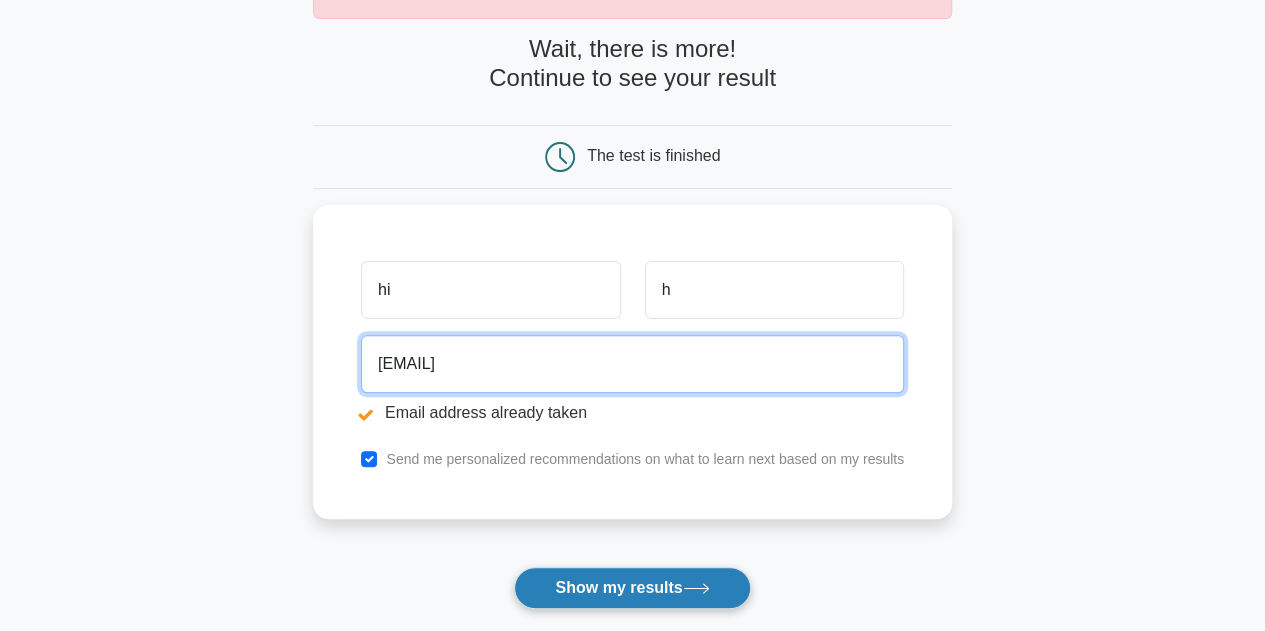 type on "haeersjidjsi@gmail.com" 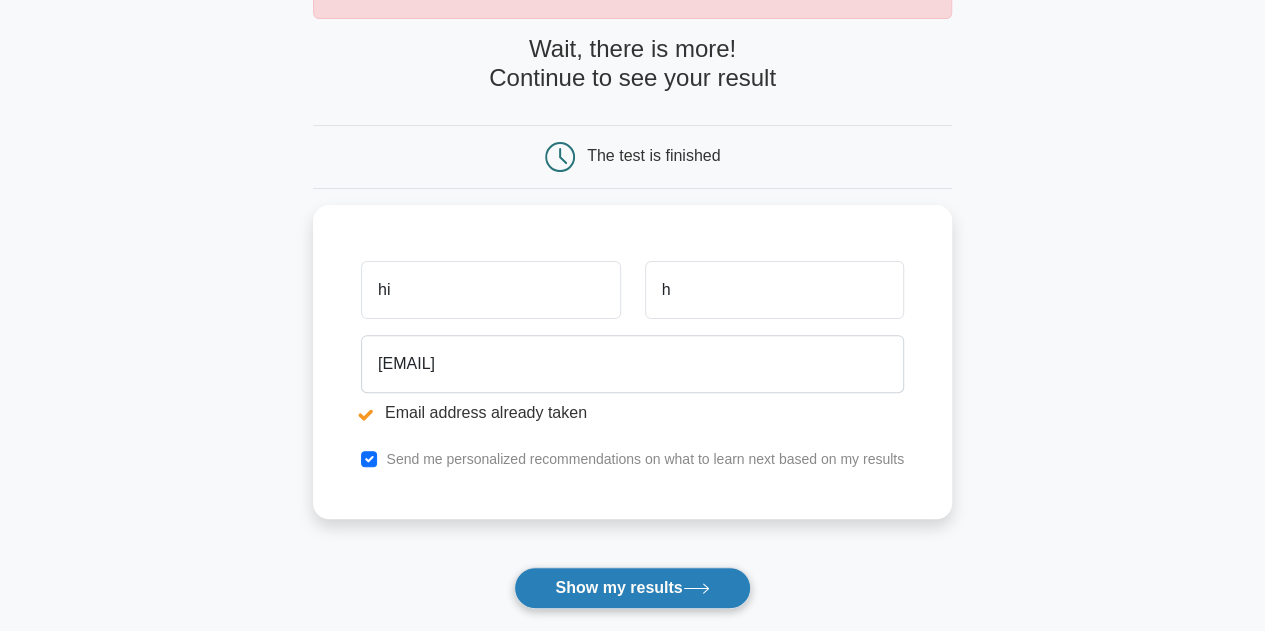 click on "Show my results" at bounding box center [632, 588] 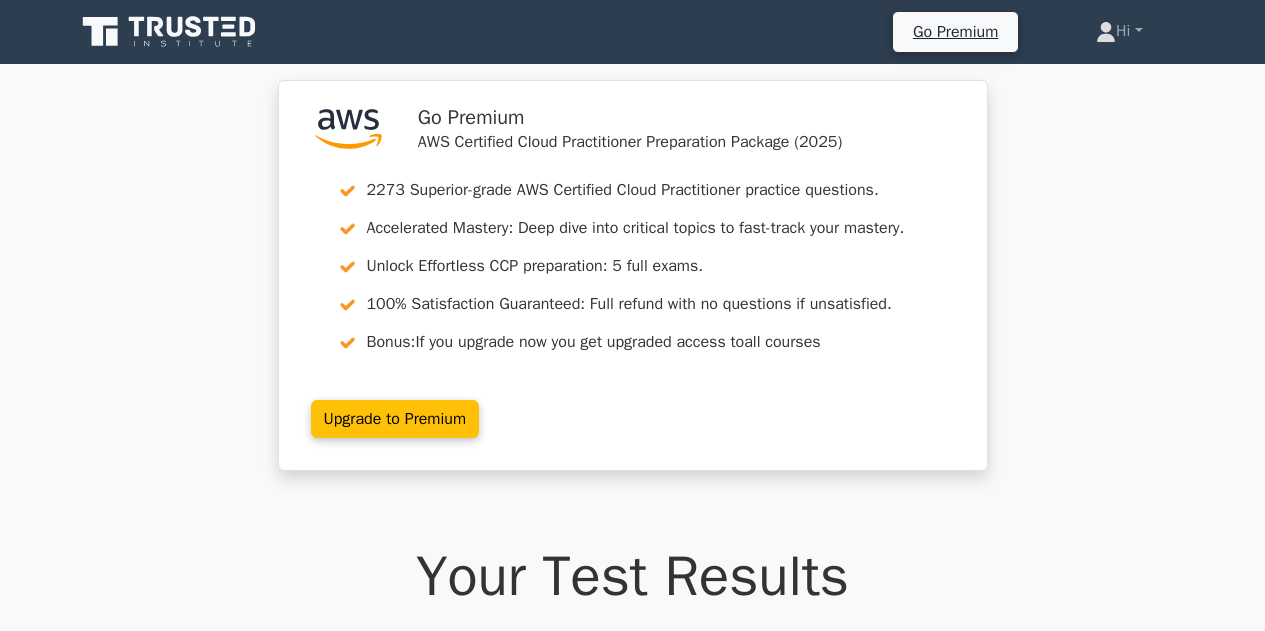 scroll, scrollTop: 0, scrollLeft: 0, axis: both 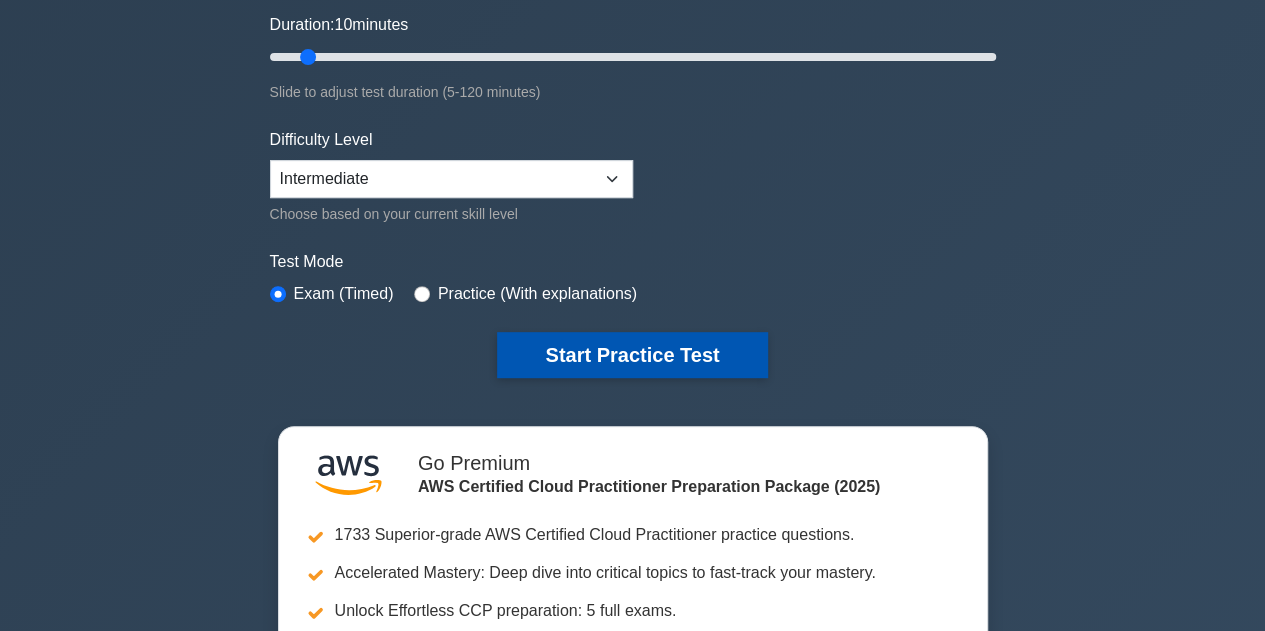 click on "Start Practice Test" at bounding box center [632, 355] 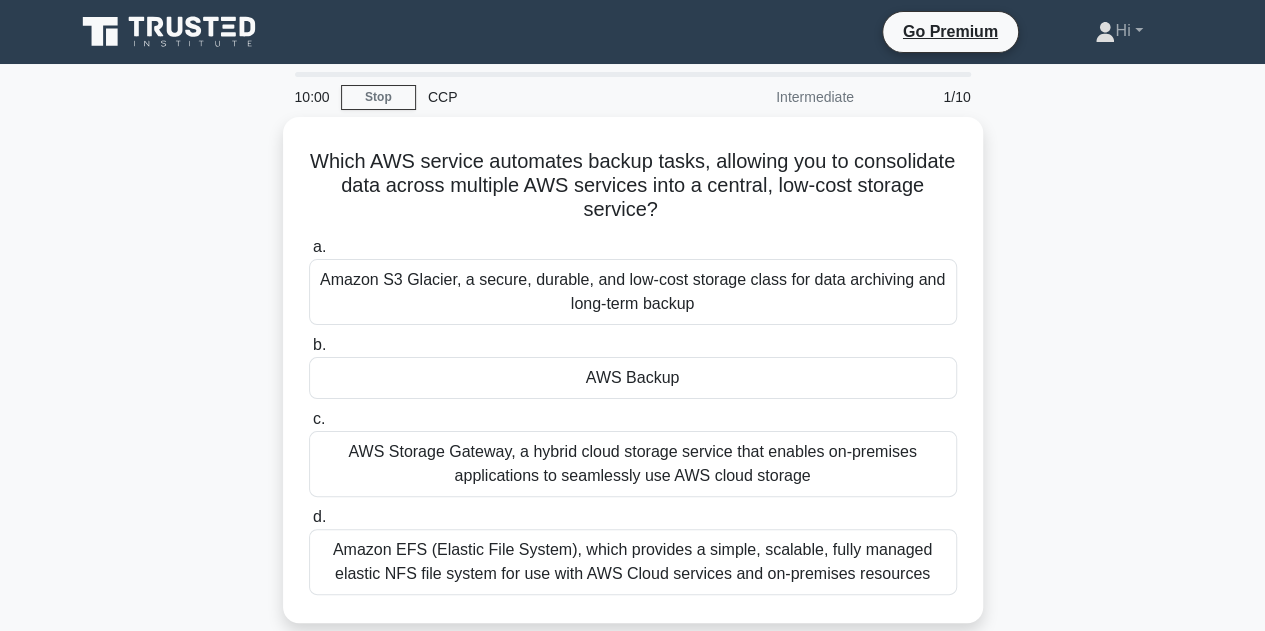 scroll, scrollTop: 76, scrollLeft: 0, axis: vertical 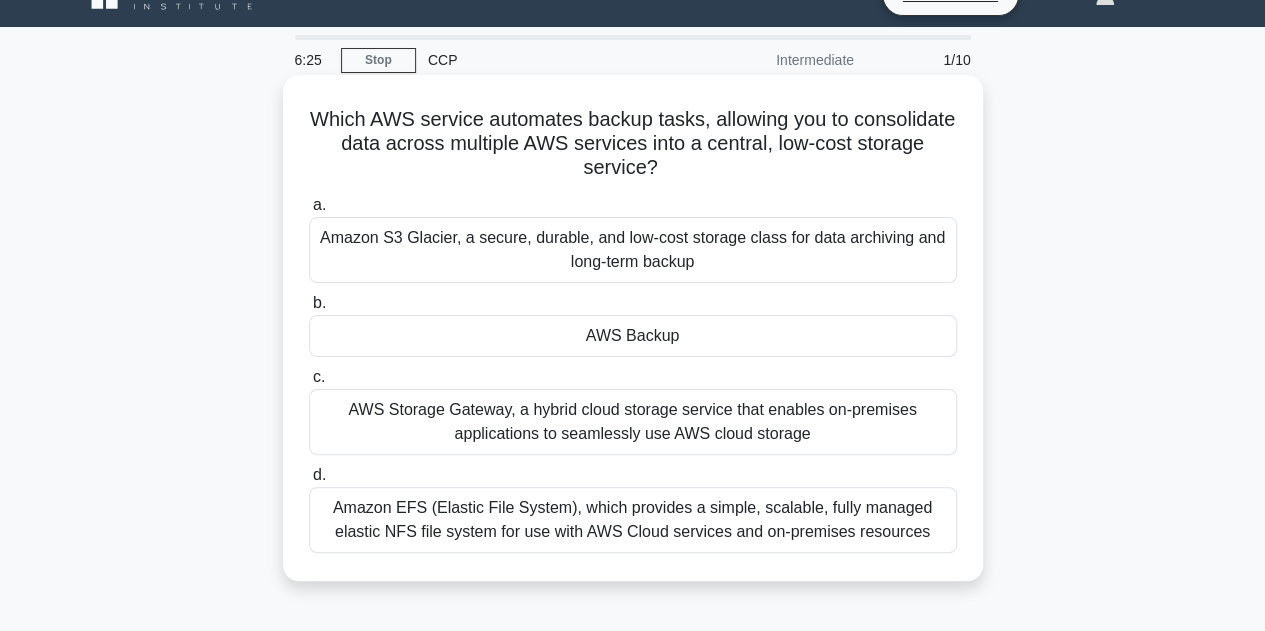 click on "b.
AWS Backup" at bounding box center [633, 324] 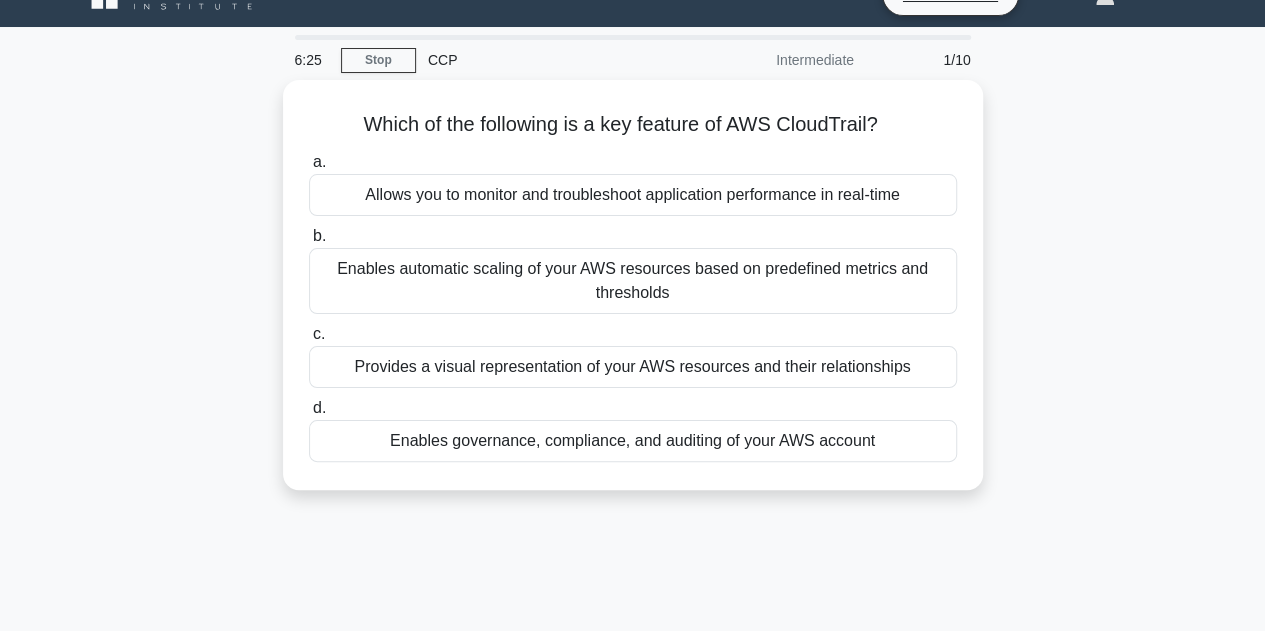 click on "Enables automatic scaling of your AWS resources based on predefined metrics and thresholds" at bounding box center [633, 281] 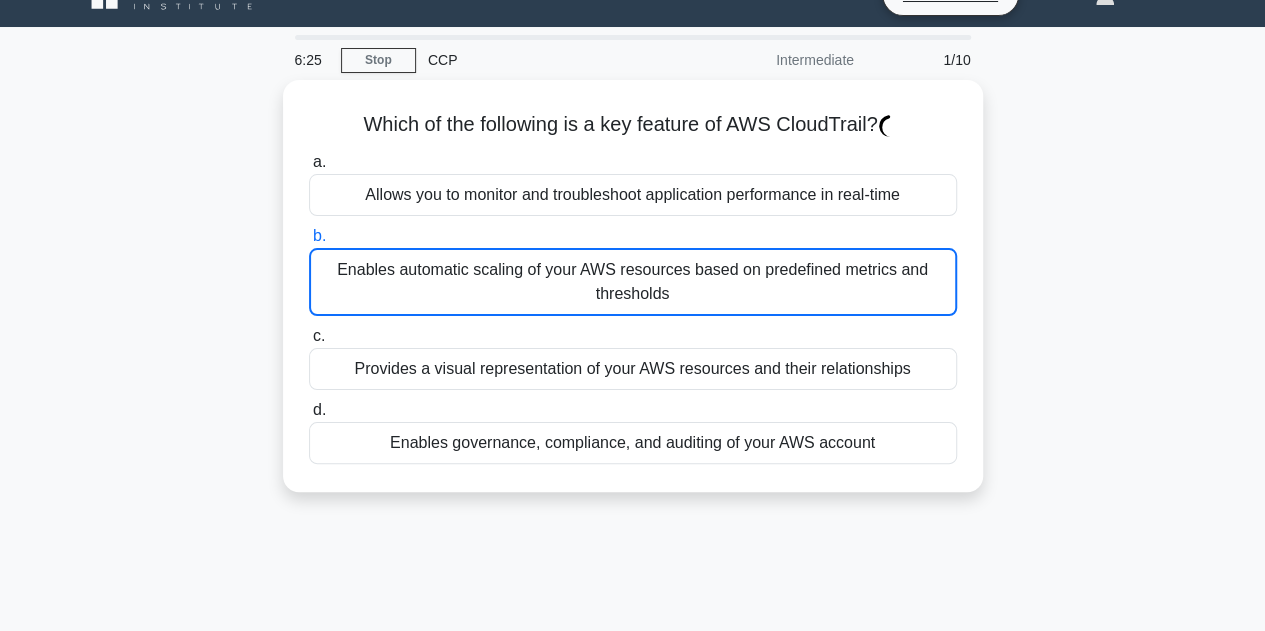 click on "Enables automatic scaling of your AWS resources based on predefined metrics and thresholds" at bounding box center (633, 282) 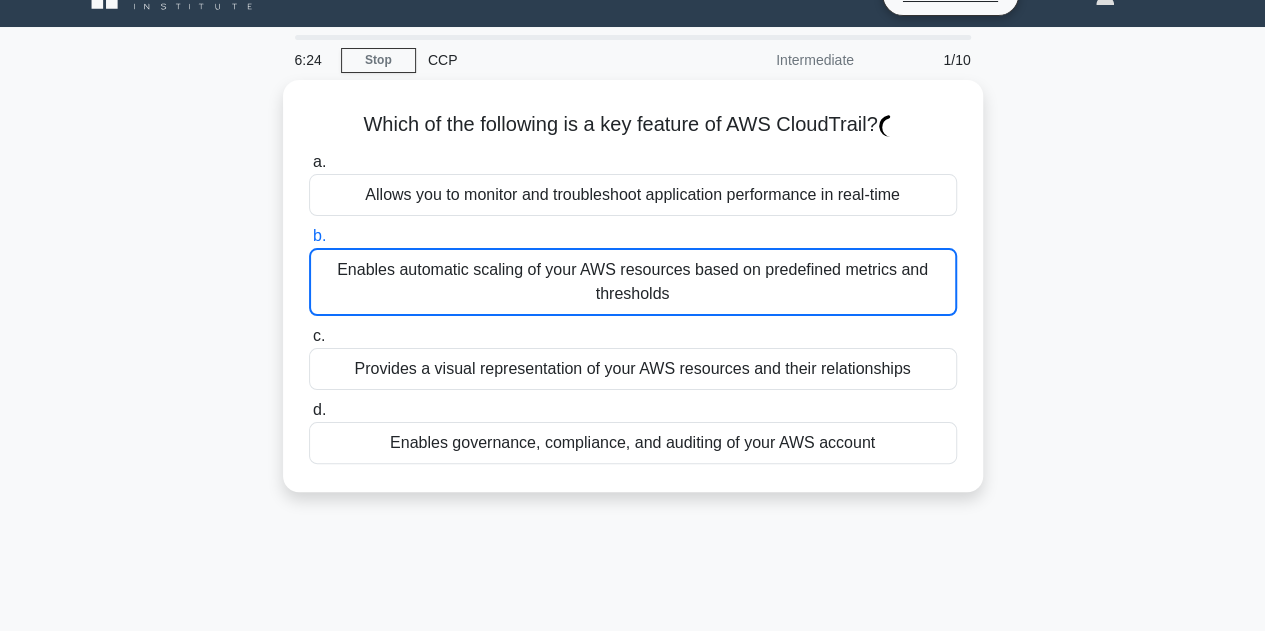 click on "Enables automatic scaling of your AWS resources based on predefined metrics and thresholds" at bounding box center (633, 282) 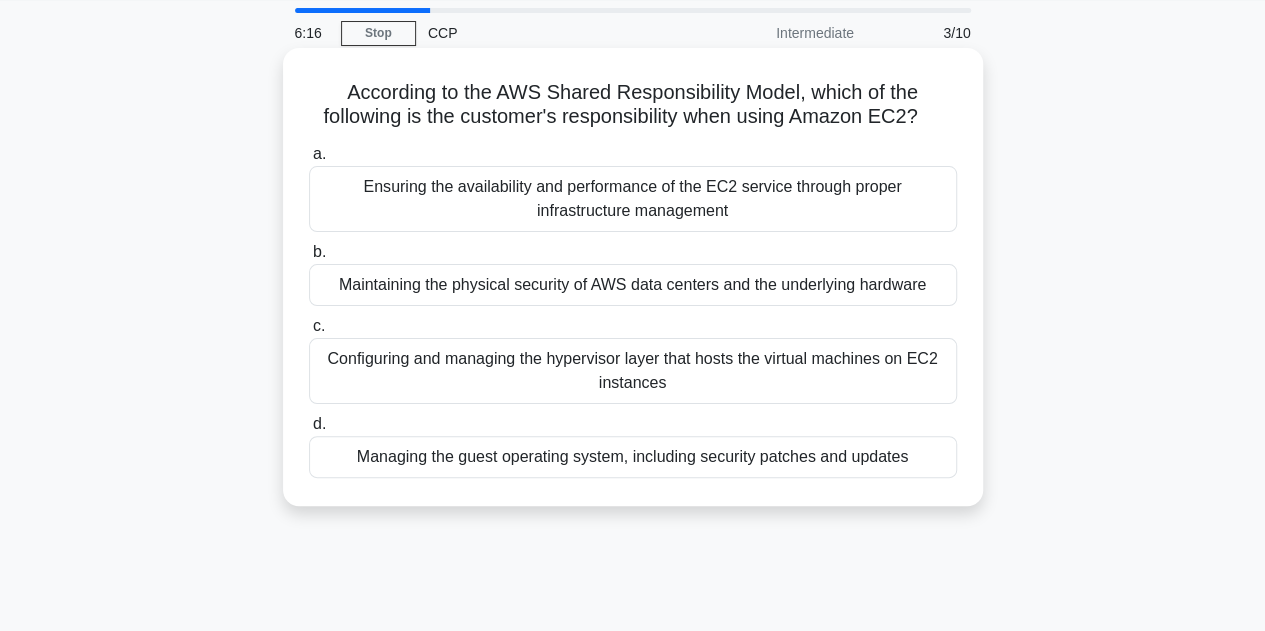 scroll, scrollTop: 66, scrollLeft: 0, axis: vertical 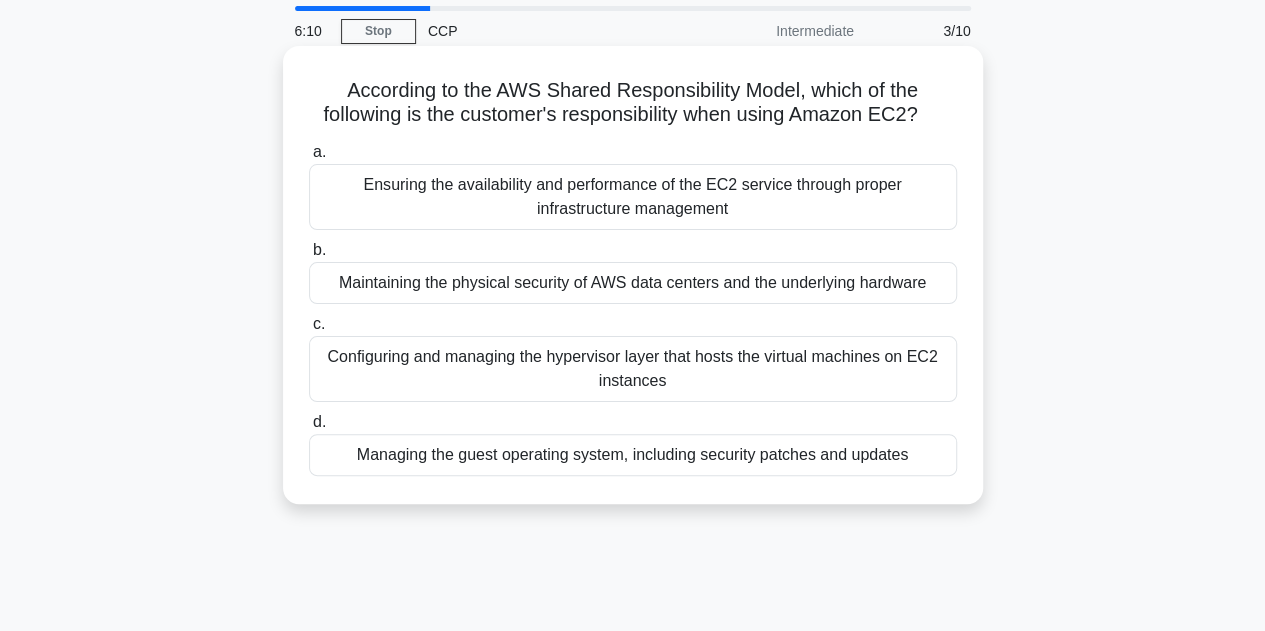 click on "Ensuring the availability and performance of the EC2 service through proper infrastructure management" at bounding box center [633, 197] 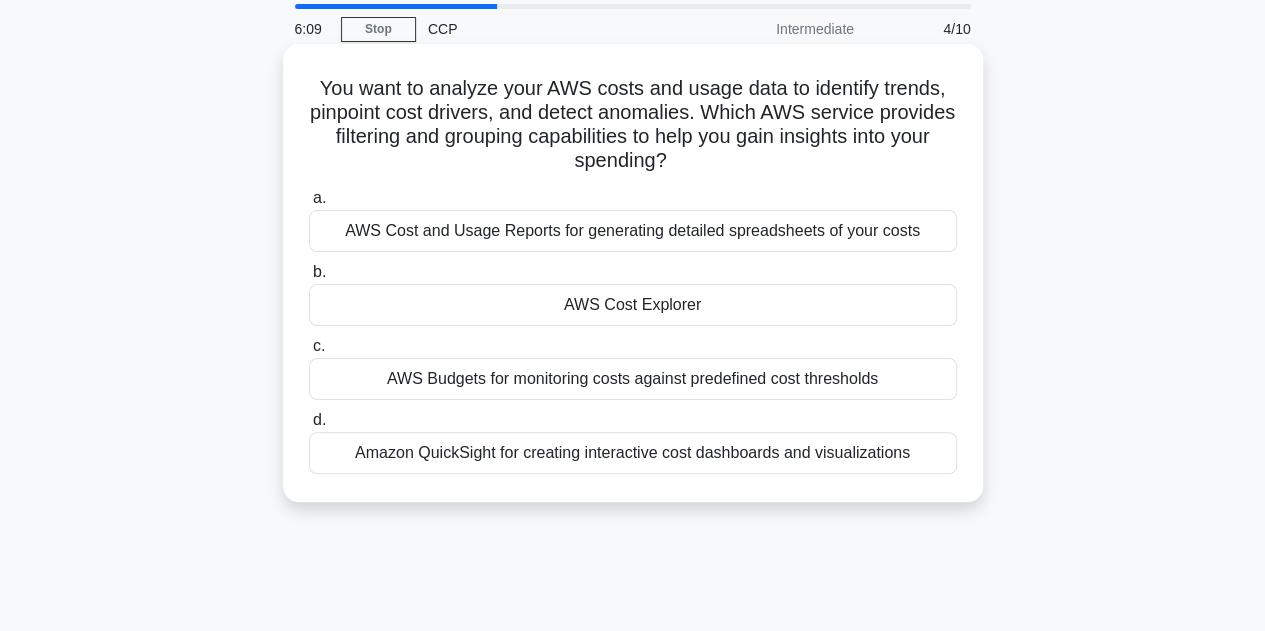 scroll, scrollTop: 0, scrollLeft: 0, axis: both 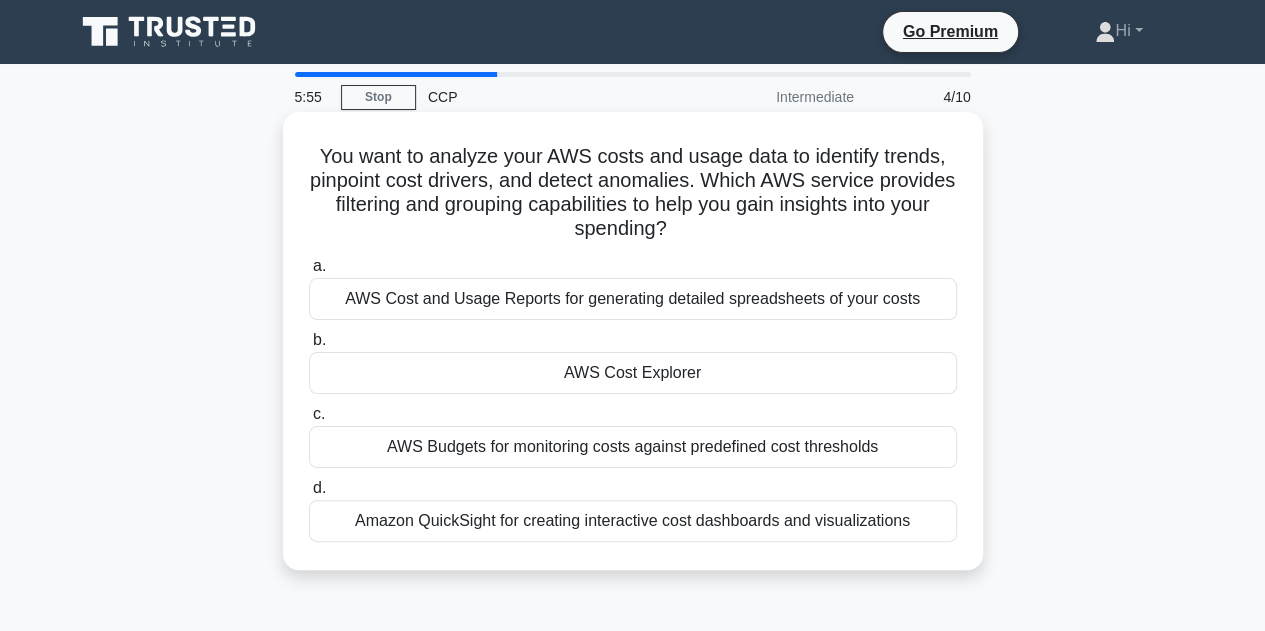 click on "AWS Cost Explorer" at bounding box center (633, 373) 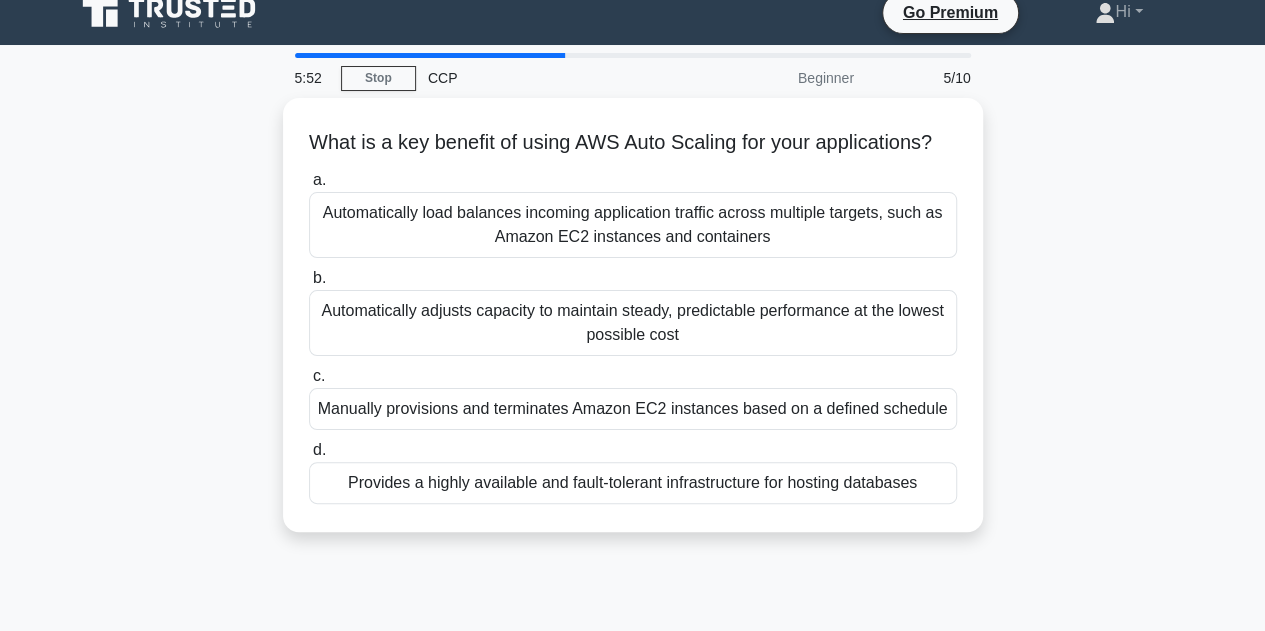 scroll, scrollTop: 20, scrollLeft: 0, axis: vertical 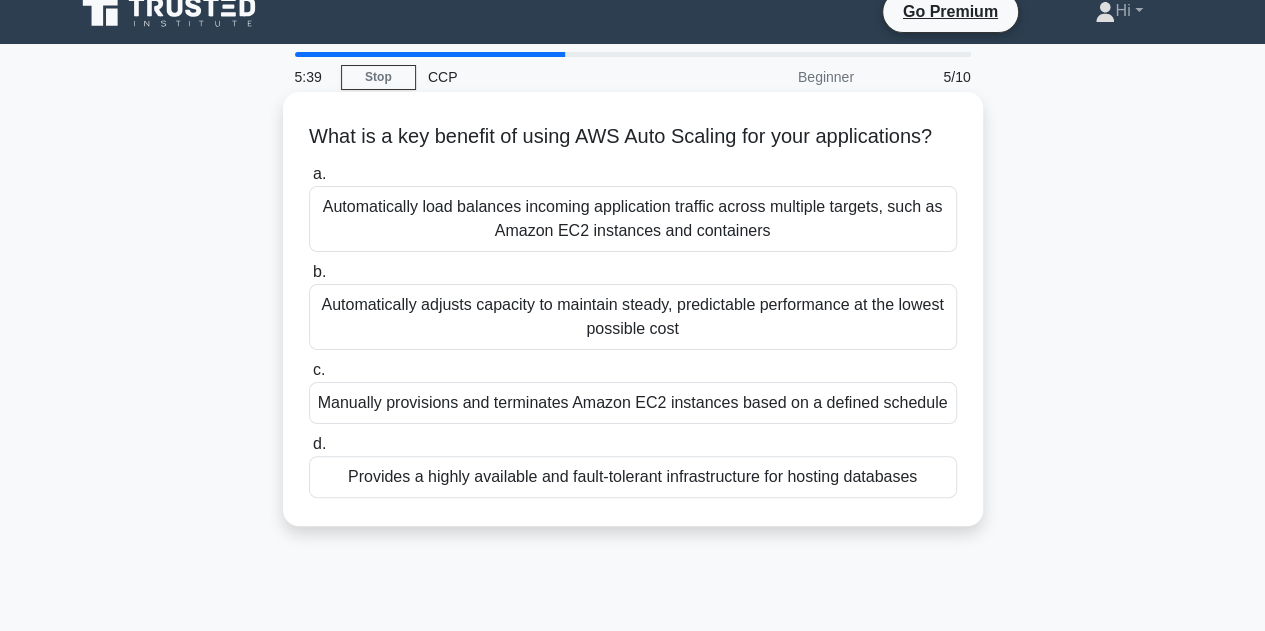 click on "Automatically load balances incoming application traffic across multiple targets, such as Amazon EC2 instances and containers" at bounding box center (633, 219) 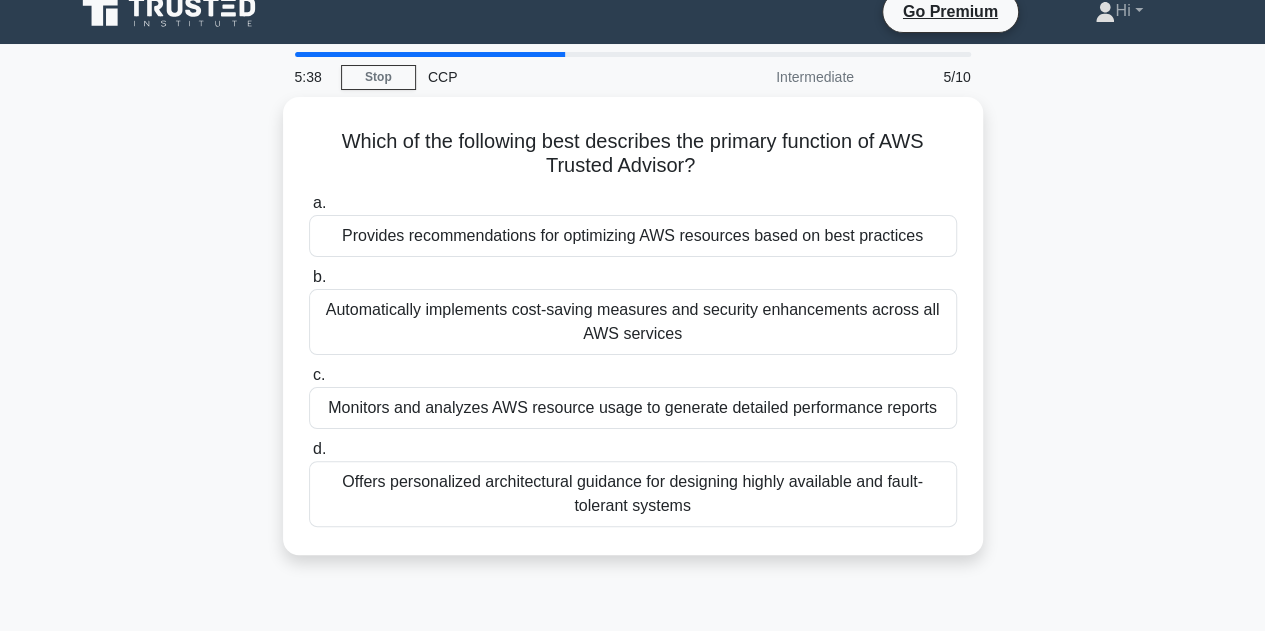 scroll, scrollTop: 0, scrollLeft: 0, axis: both 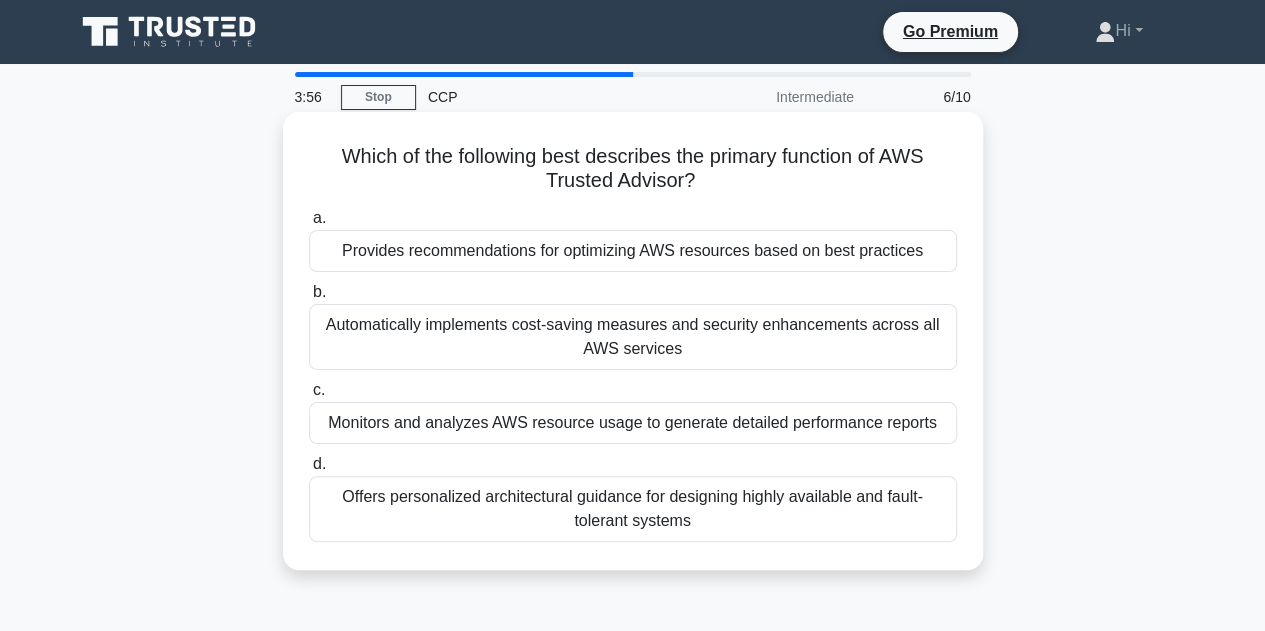 click on "Provides recommendations for optimizing AWS resources based on best practices" at bounding box center (633, 251) 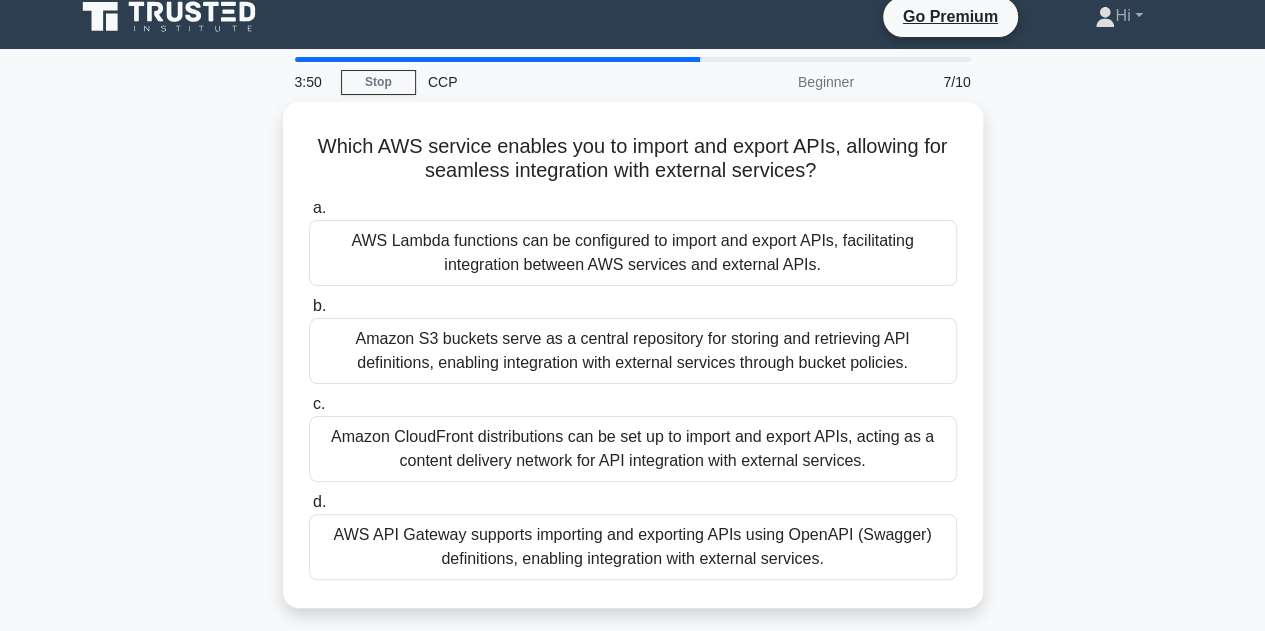 scroll, scrollTop: 16, scrollLeft: 0, axis: vertical 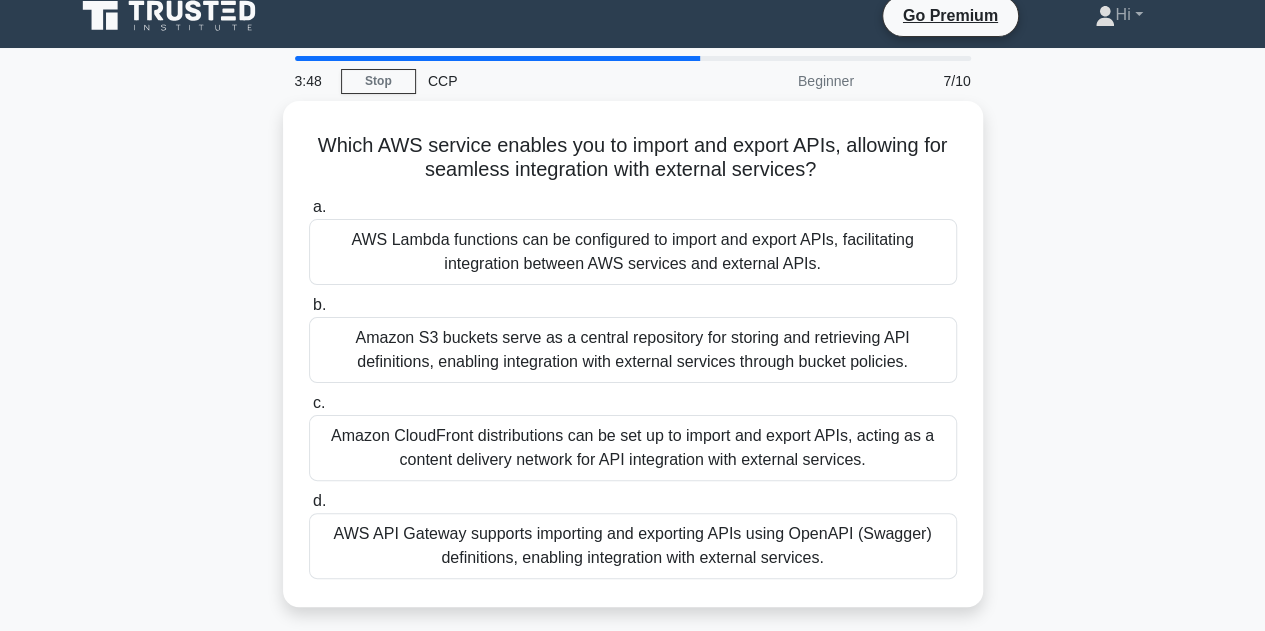 click on "AWS Lambda functions can be configured to import and export APIs, facilitating integration between AWS services and external APIs." at bounding box center [633, 252] 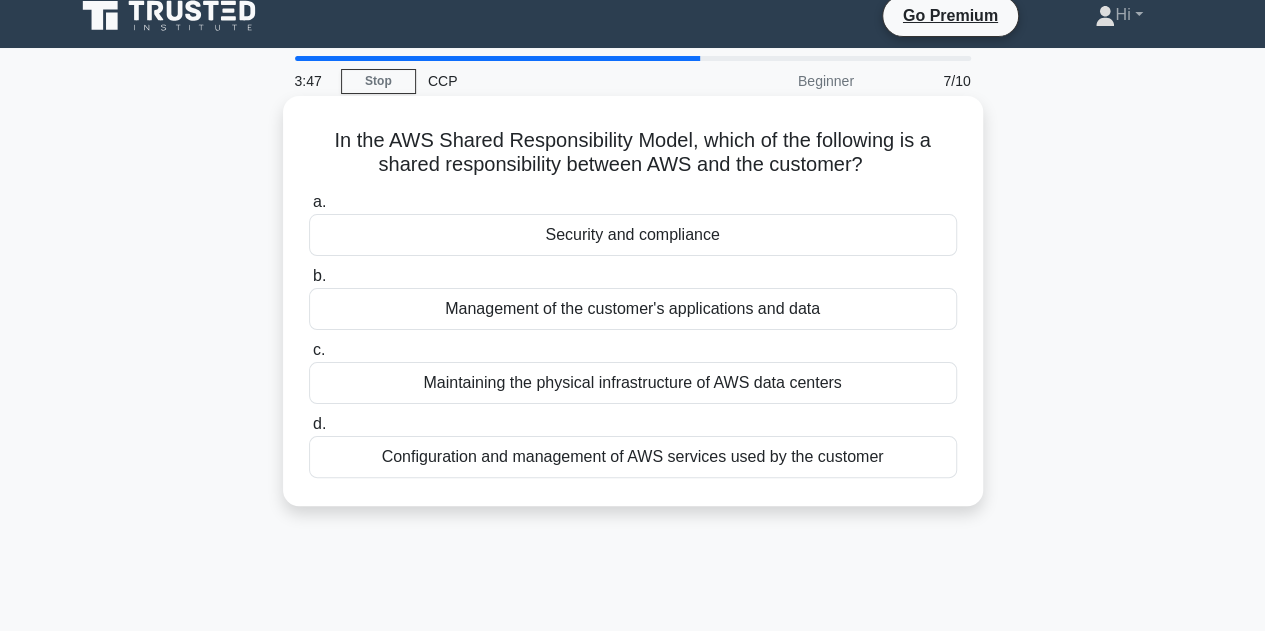scroll, scrollTop: 0, scrollLeft: 0, axis: both 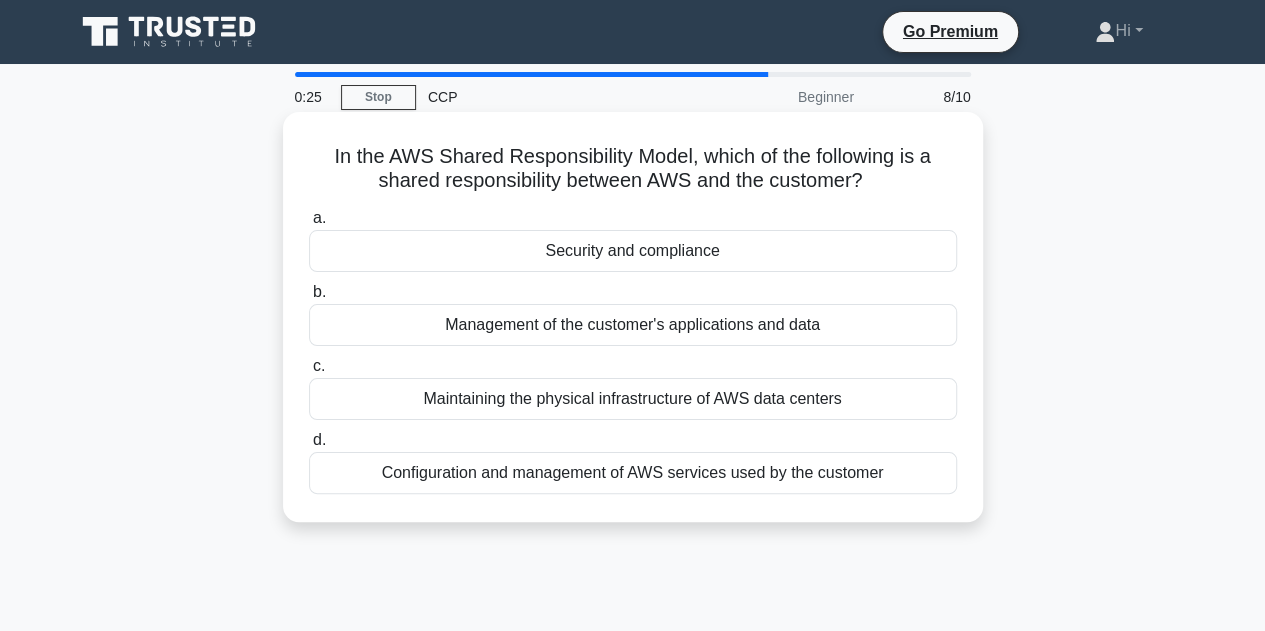 click on "Security and compliance" at bounding box center [633, 251] 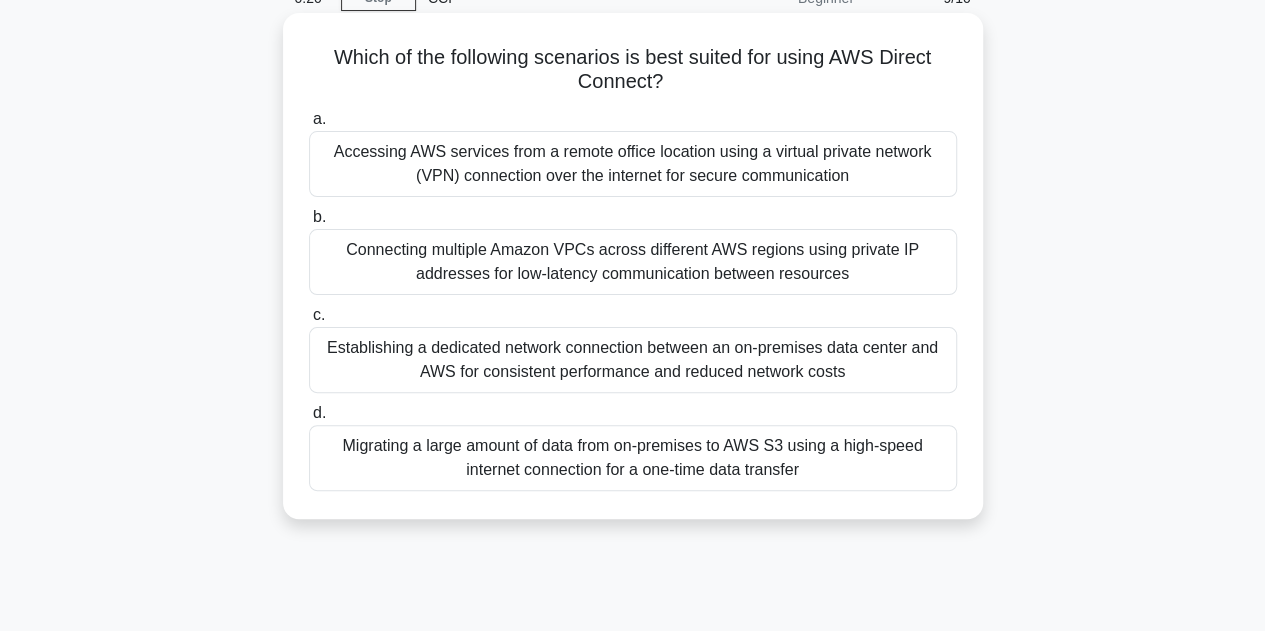 scroll, scrollTop: 100, scrollLeft: 0, axis: vertical 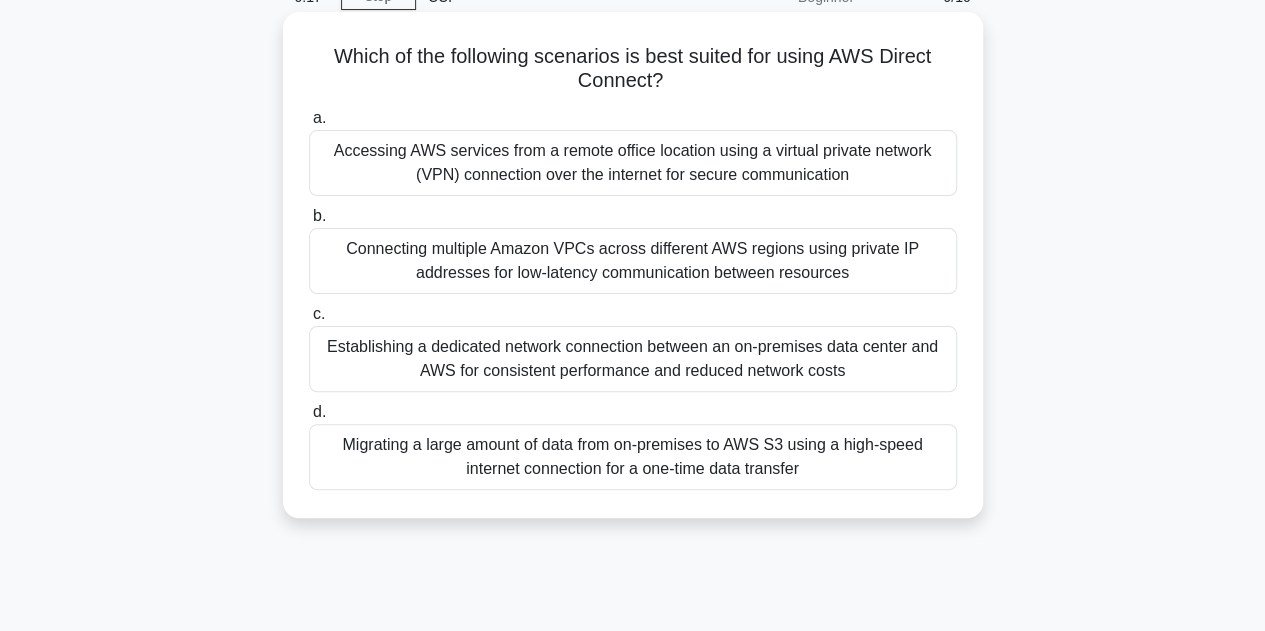 click on "Establishing a dedicated network connection between an on-premises data center and AWS for consistent performance and reduced network costs" at bounding box center (633, 359) 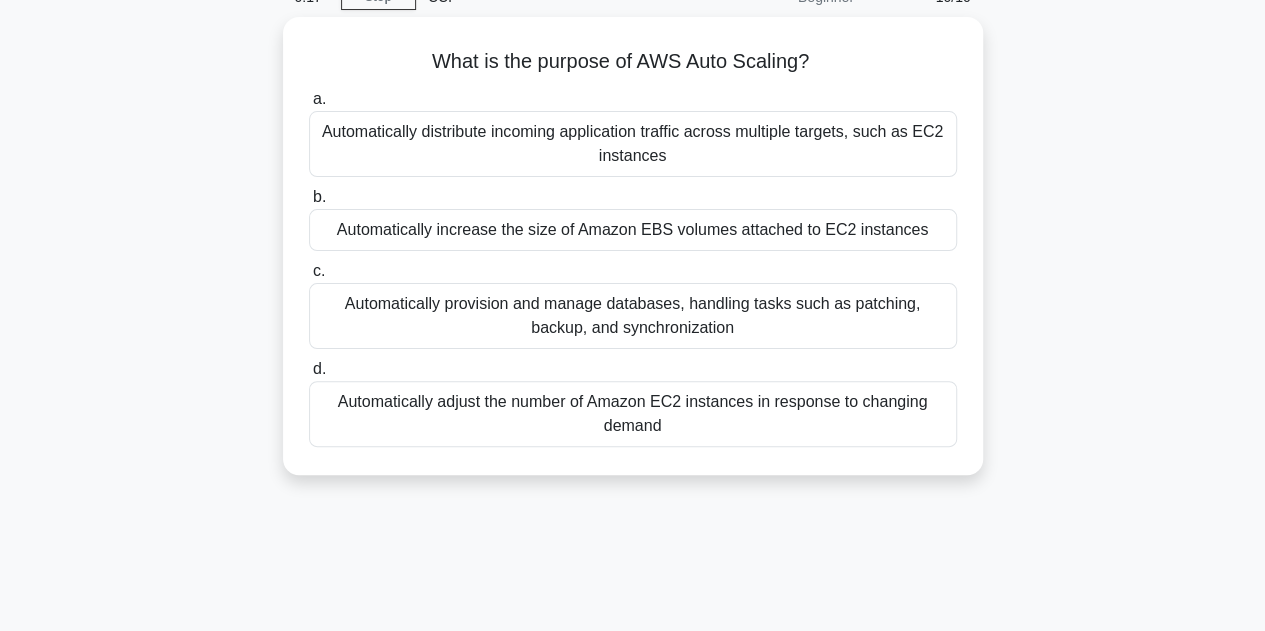 scroll, scrollTop: 0, scrollLeft: 0, axis: both 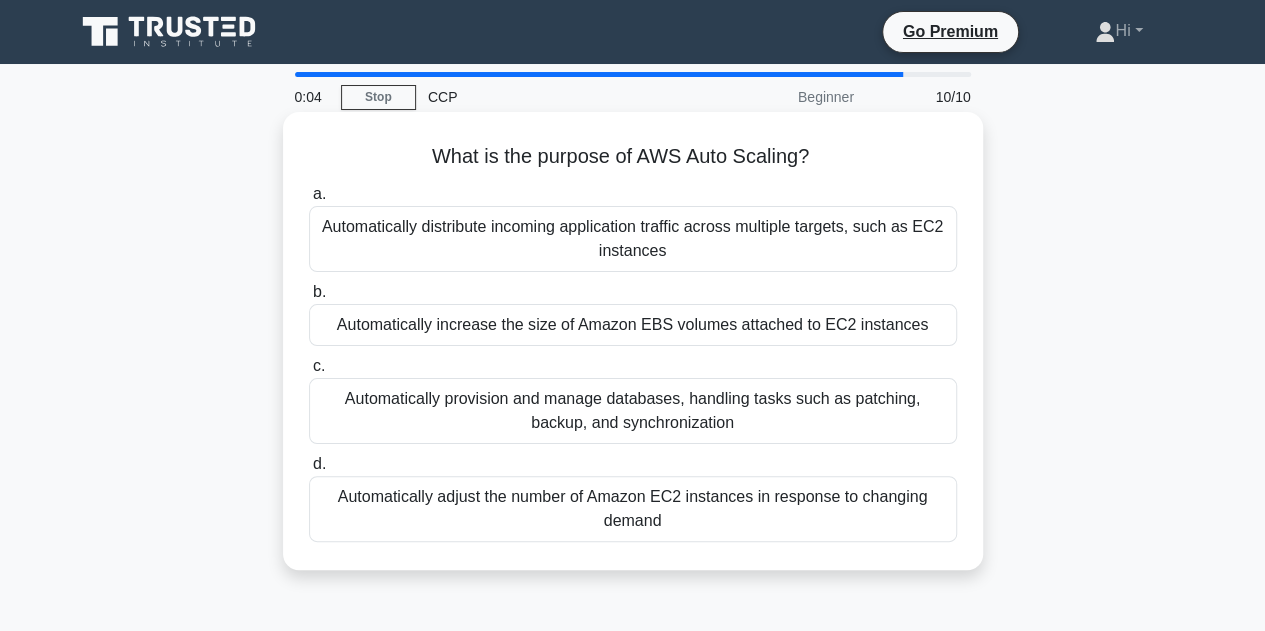 click on "Automatically distribute incoming application traffic across multiple targets, such as EC2 instances" at bounding box center [633, 239] 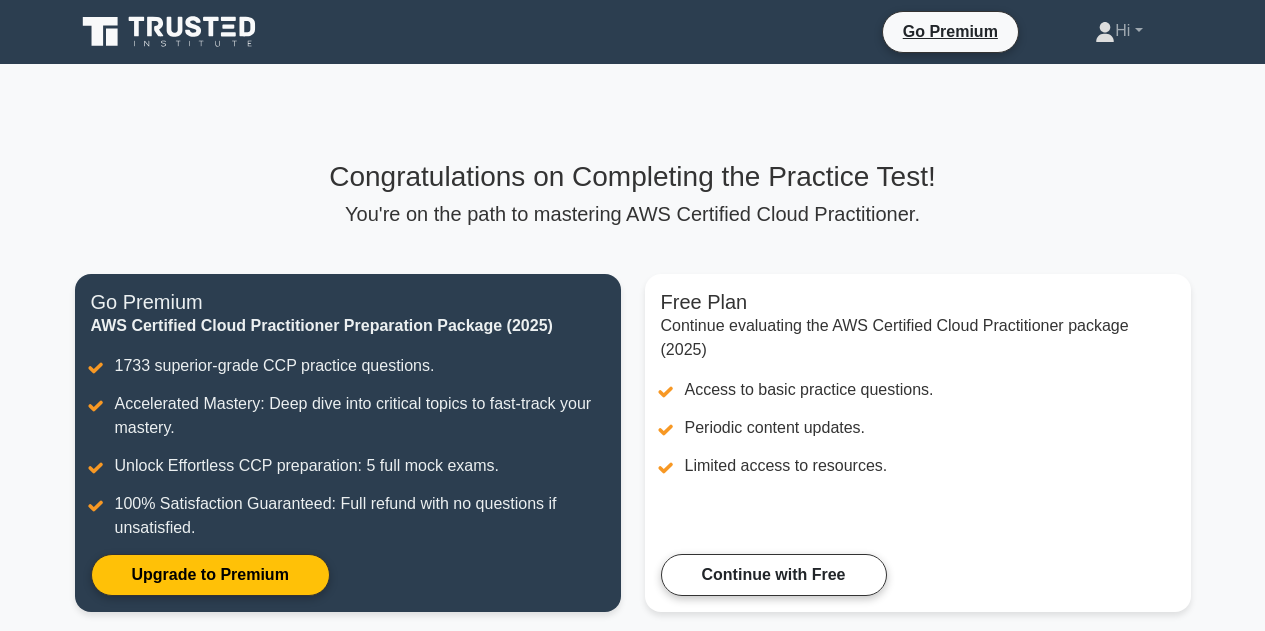 scroll, scrollTop: 0, scrollLeft: 0, axis: both 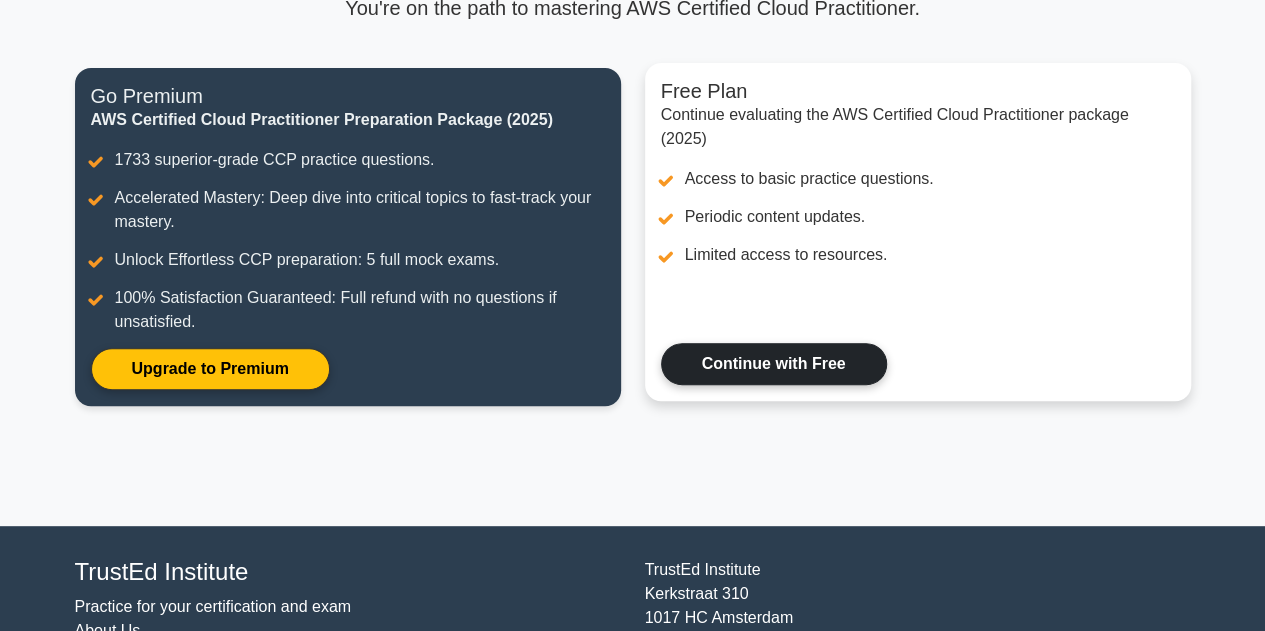 click on "Continue with Free" at bounding box center (774, 364) 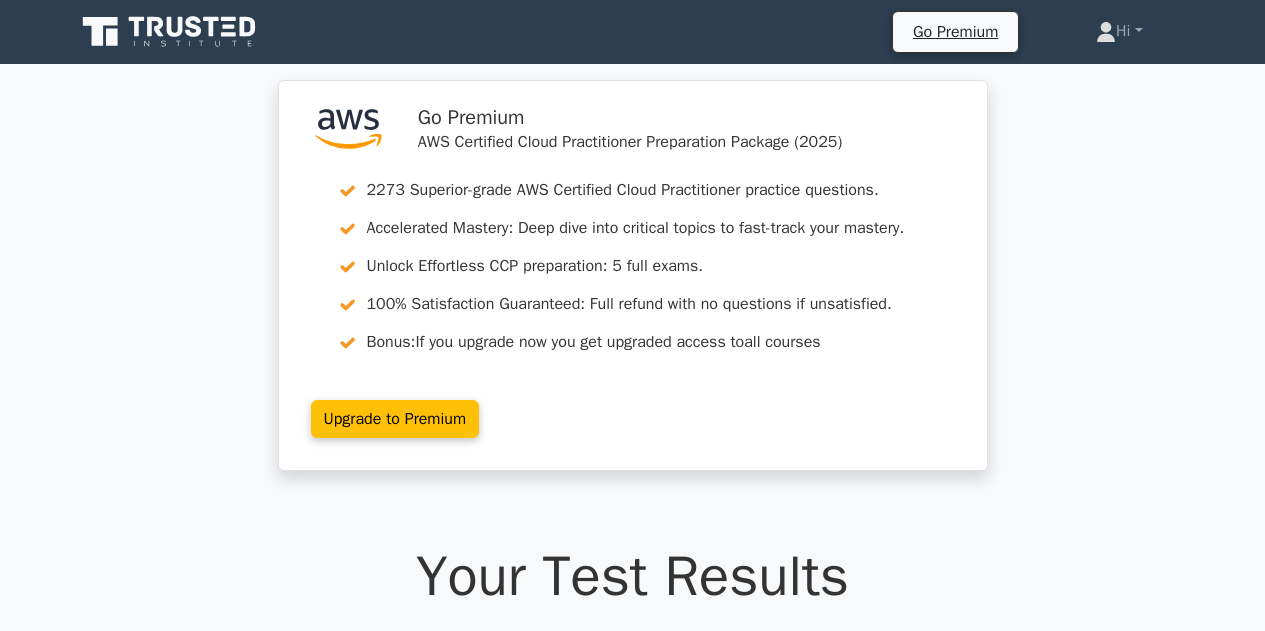 scroll, scrollTop: 0, scrollLeft: 0, axis: both 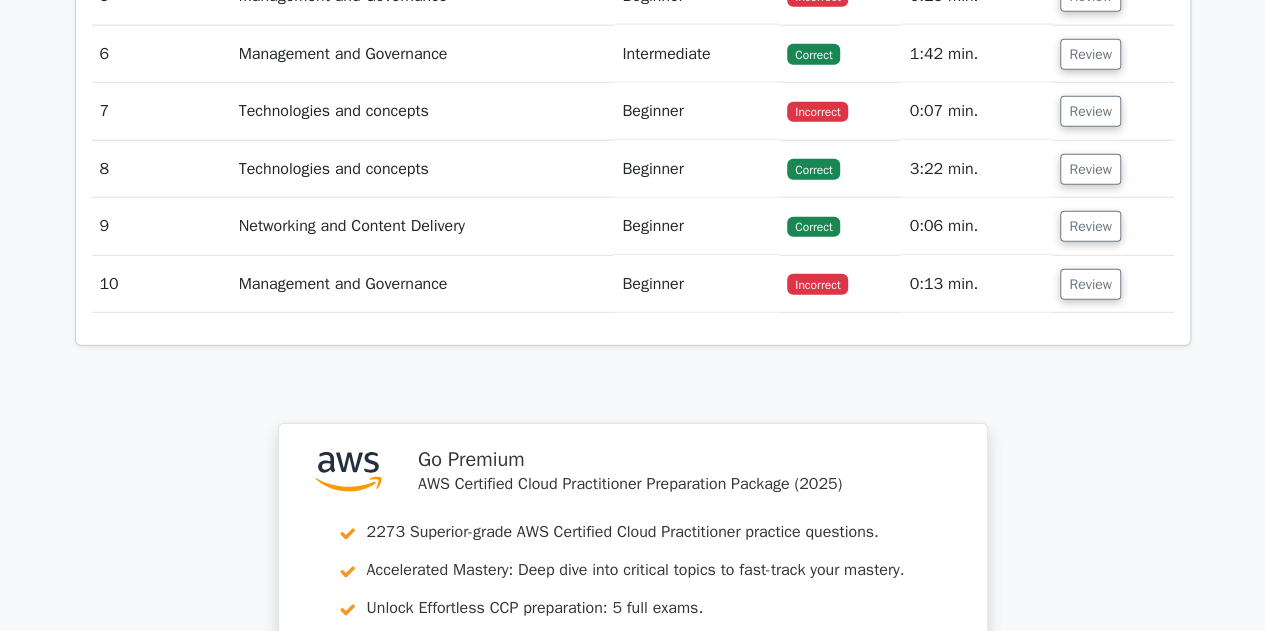 click on "Management and Governance" at bounding box center [423, 284] 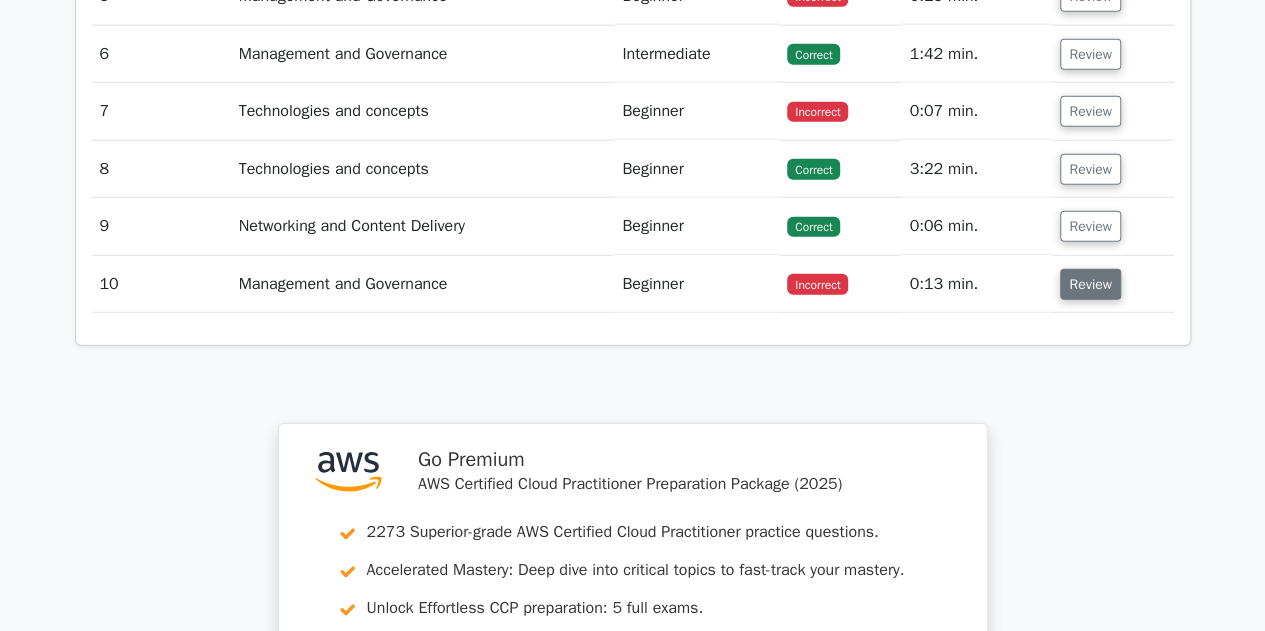 drag, startPoint x: 633, startPoint y: 275, endPoint x: 1116, endPoint y: 271, distance: 483.01657 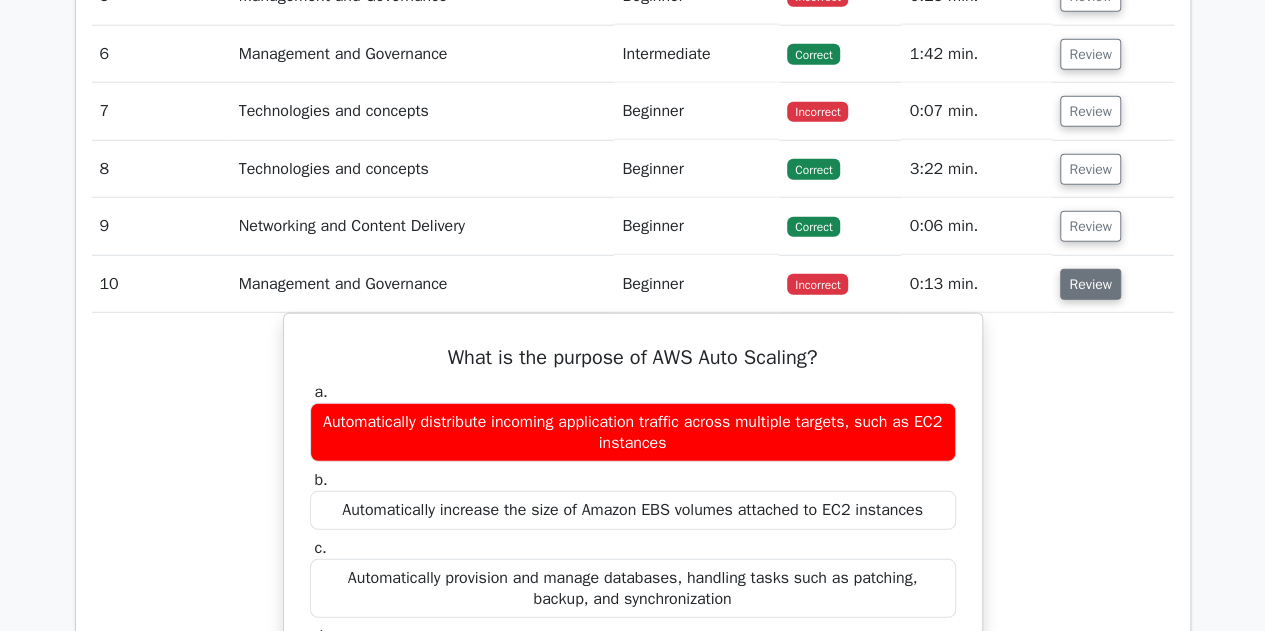 click on "Review" at bounding box center [1090, 284] 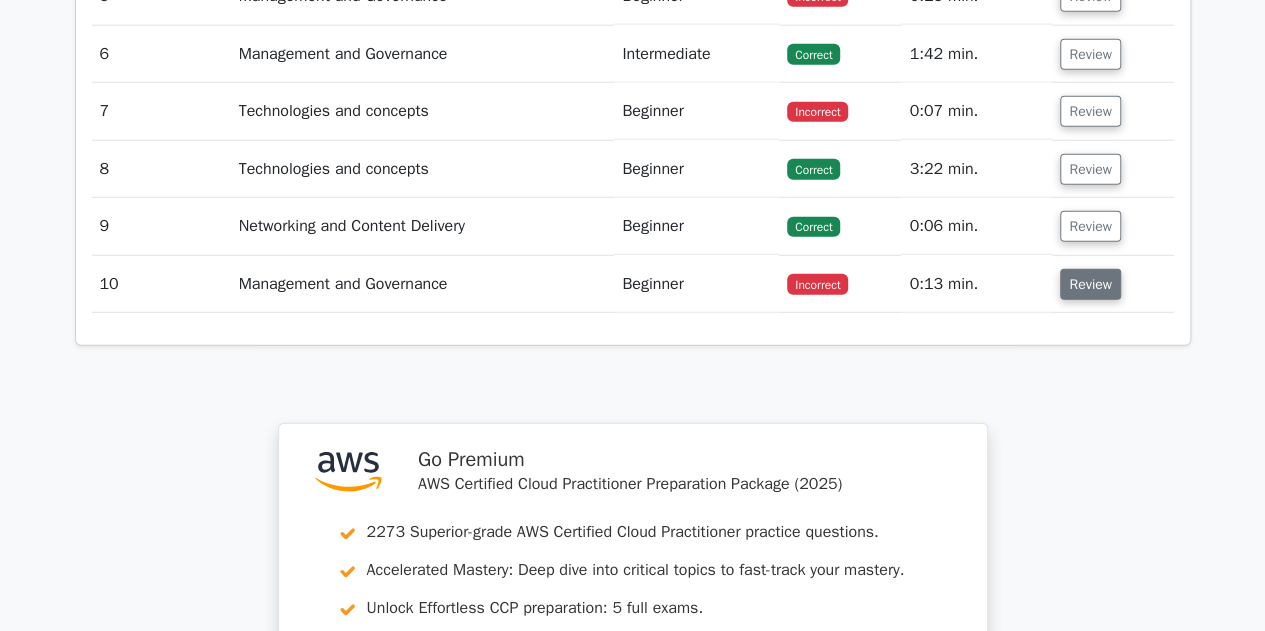 click on "Review" at bounding box center (1090, 284) 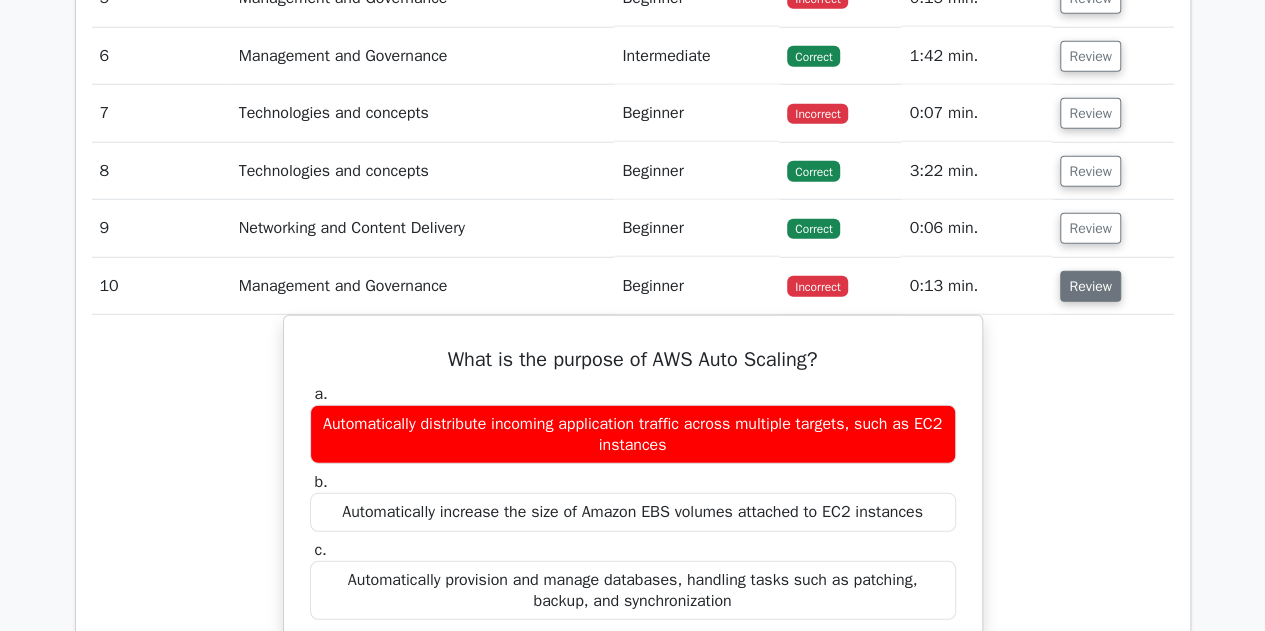 scroll, scrollTop: 2584, scrollLeft: 0, axis: vertical 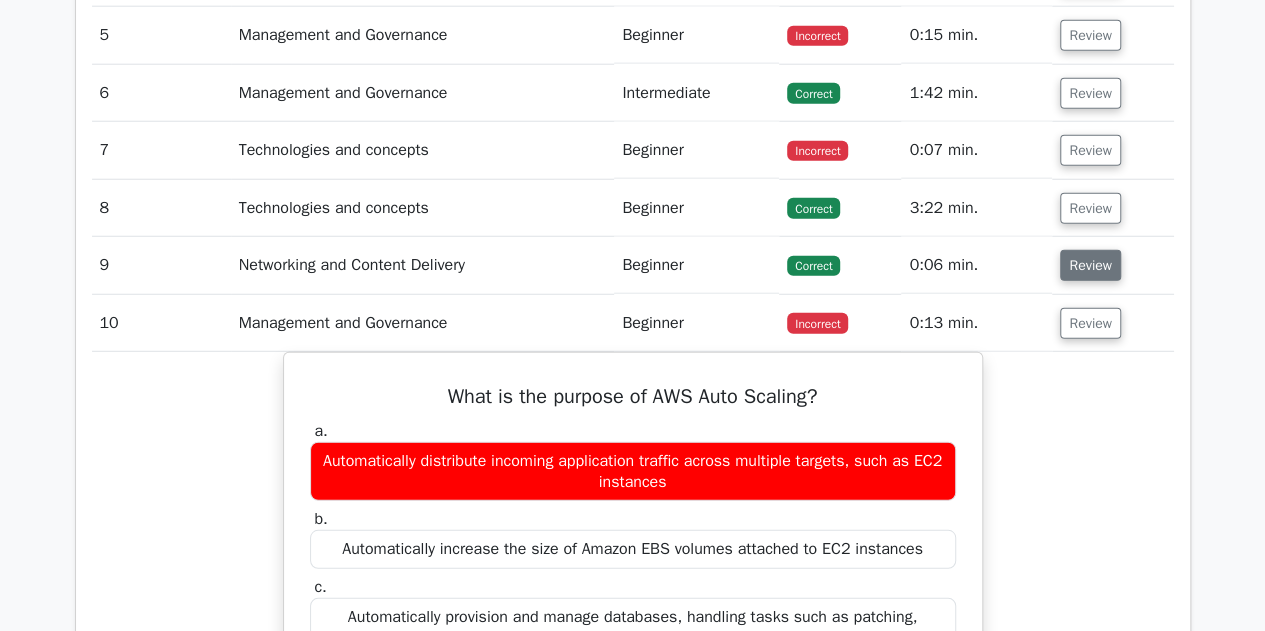click on "Review" at bounding box center (1090, 265) 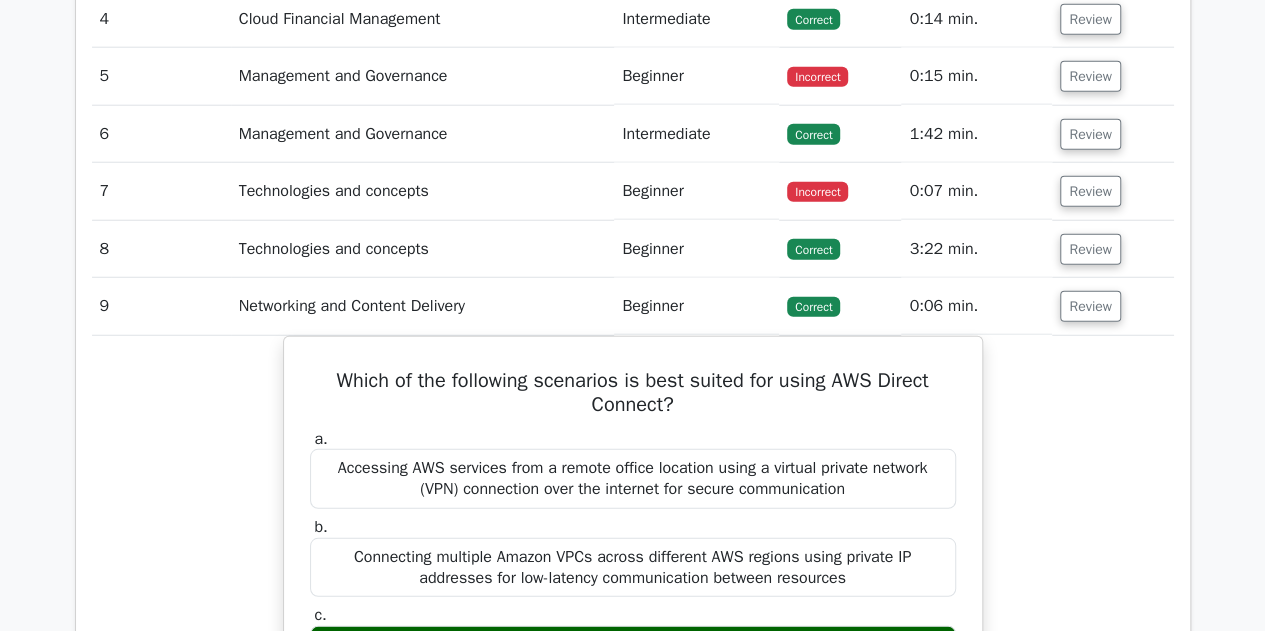 scroll, scrollTop: 2542, scrollLeft: 0, axis: vertical 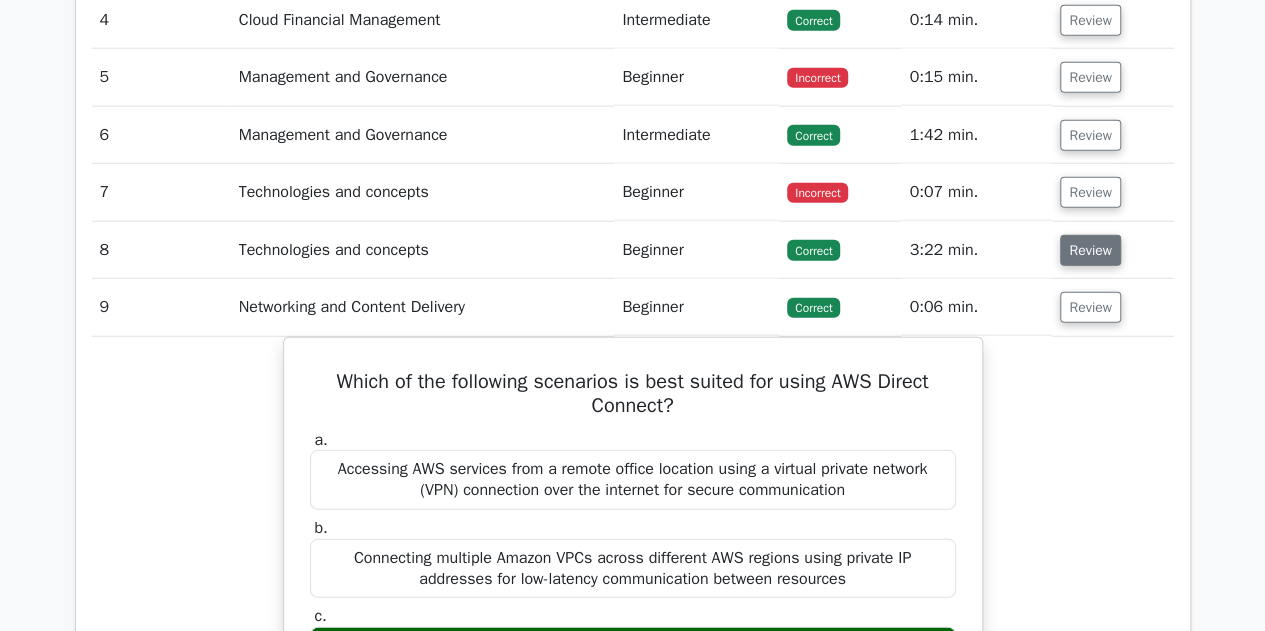 click on "Review" at bounding box center [1090, 250] 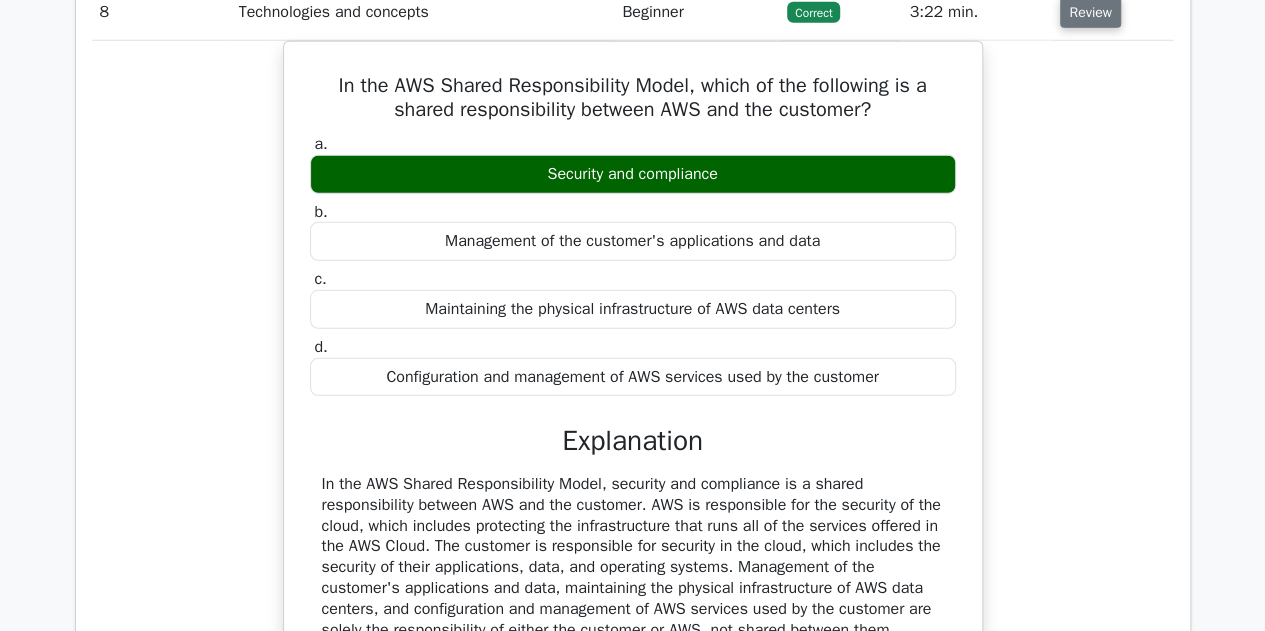 scroll, scrollTop: 2420, scrollLeft: 0, axis: vertical 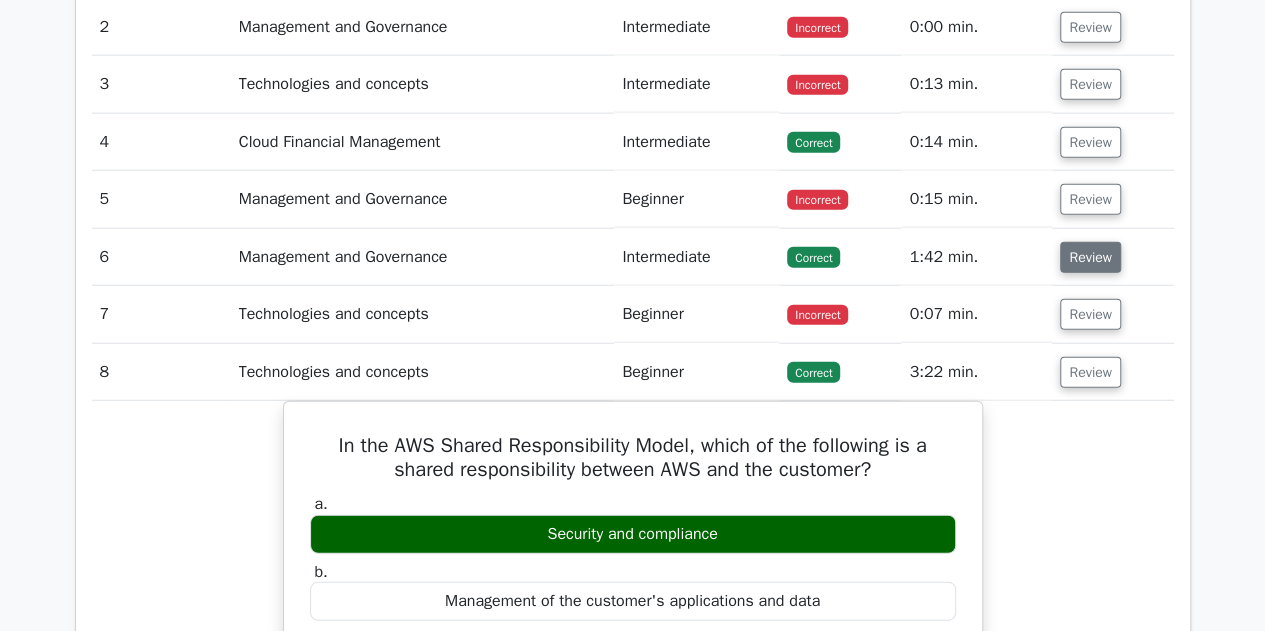 click on "Review" at bounding box center (1090, 257) 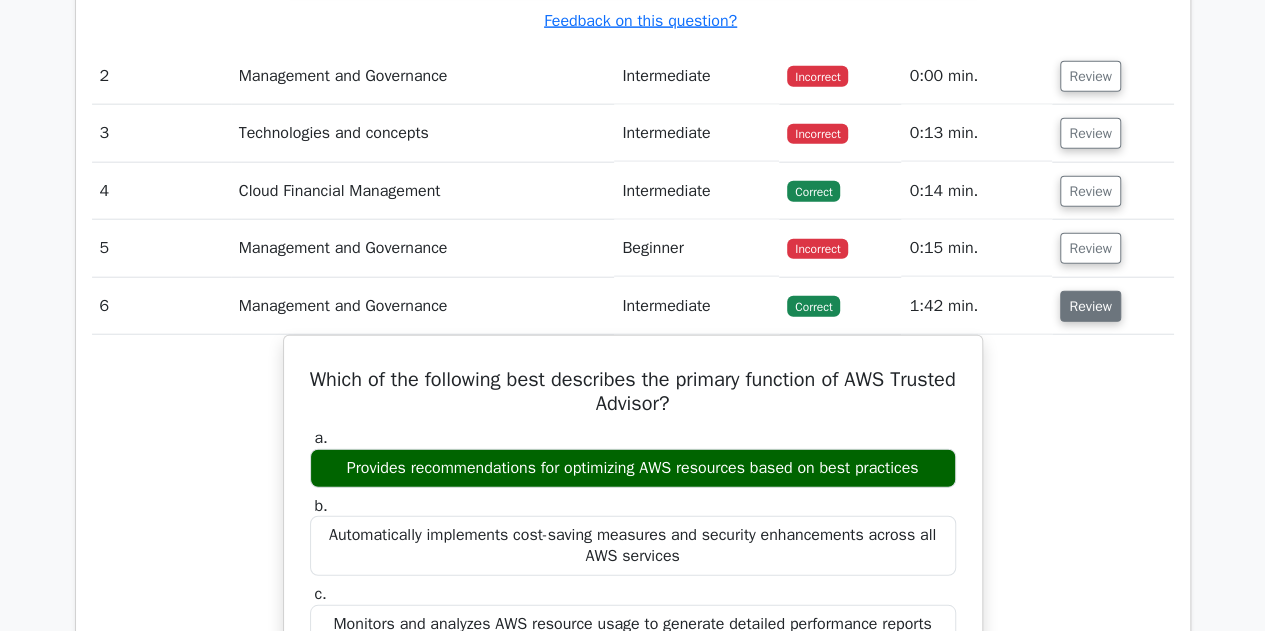 scroll, scrollTop: 2363, scrollLeft: 0, axis: vertical 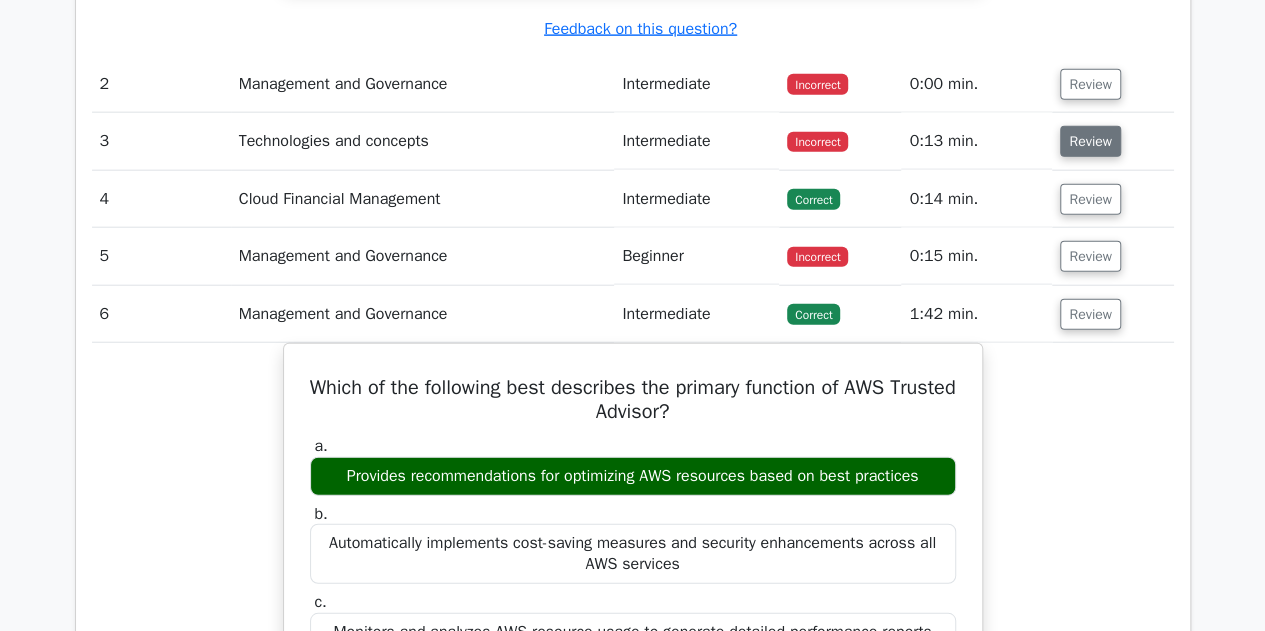 click on "Review" at bounding box center (1090, 141) 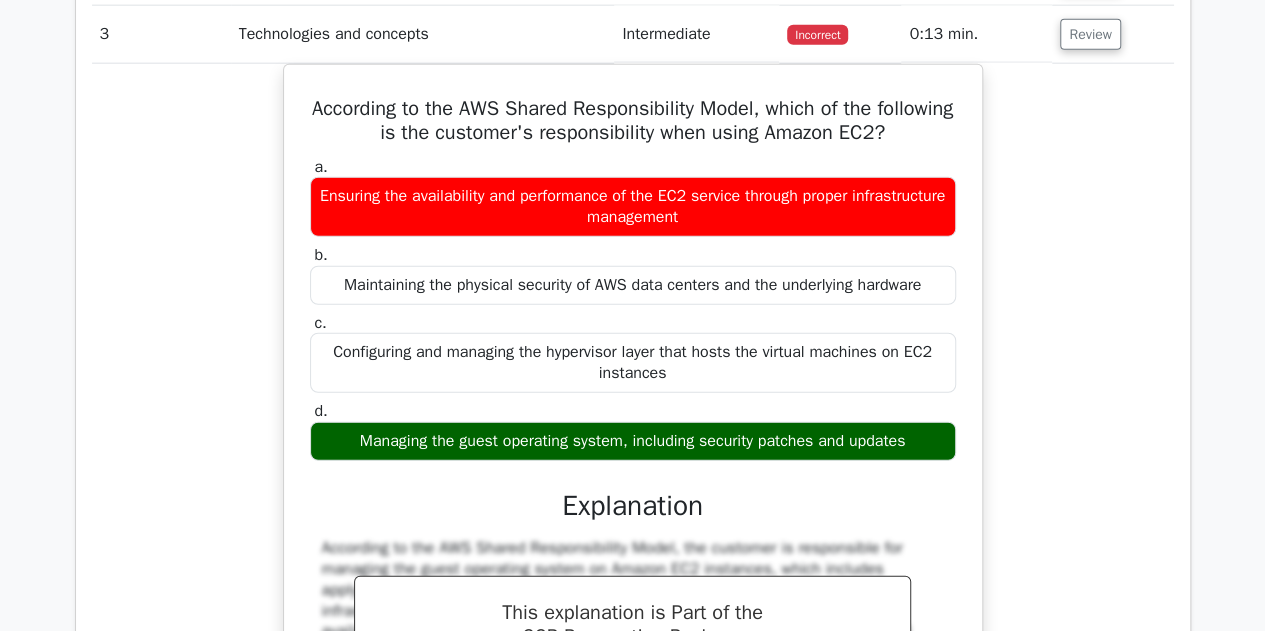 scroll, scrollTop: 2471, scrollLeft: 0, axis: vertical 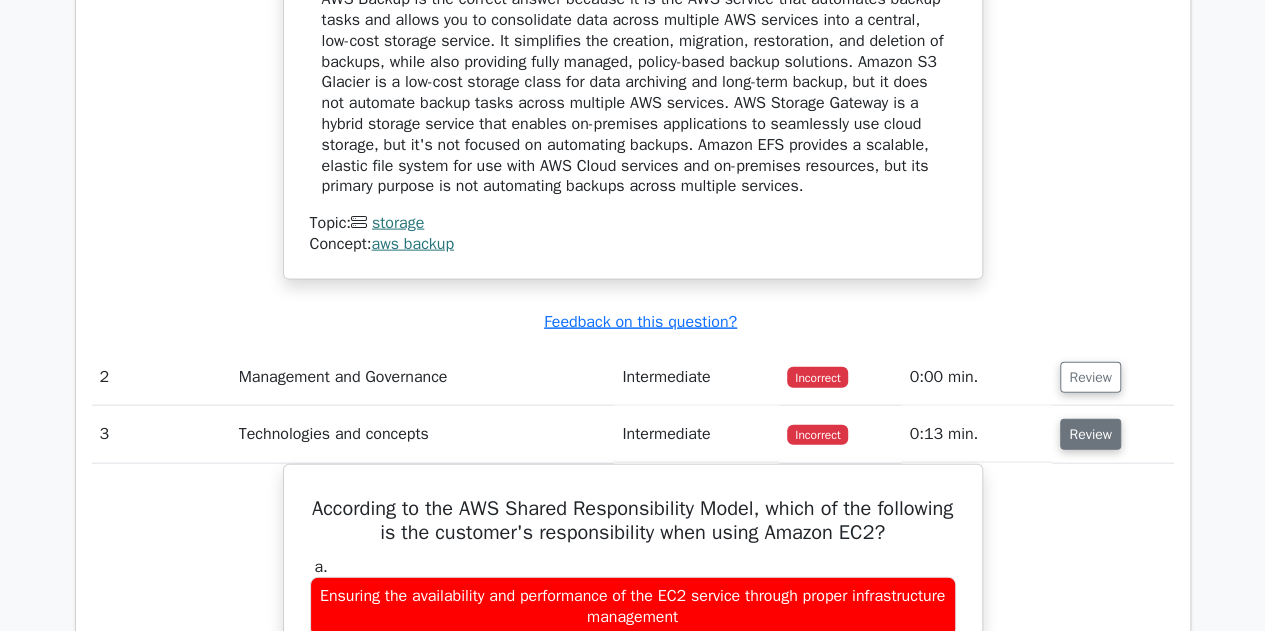 click on "Review" at bounding box center (1090, 434) 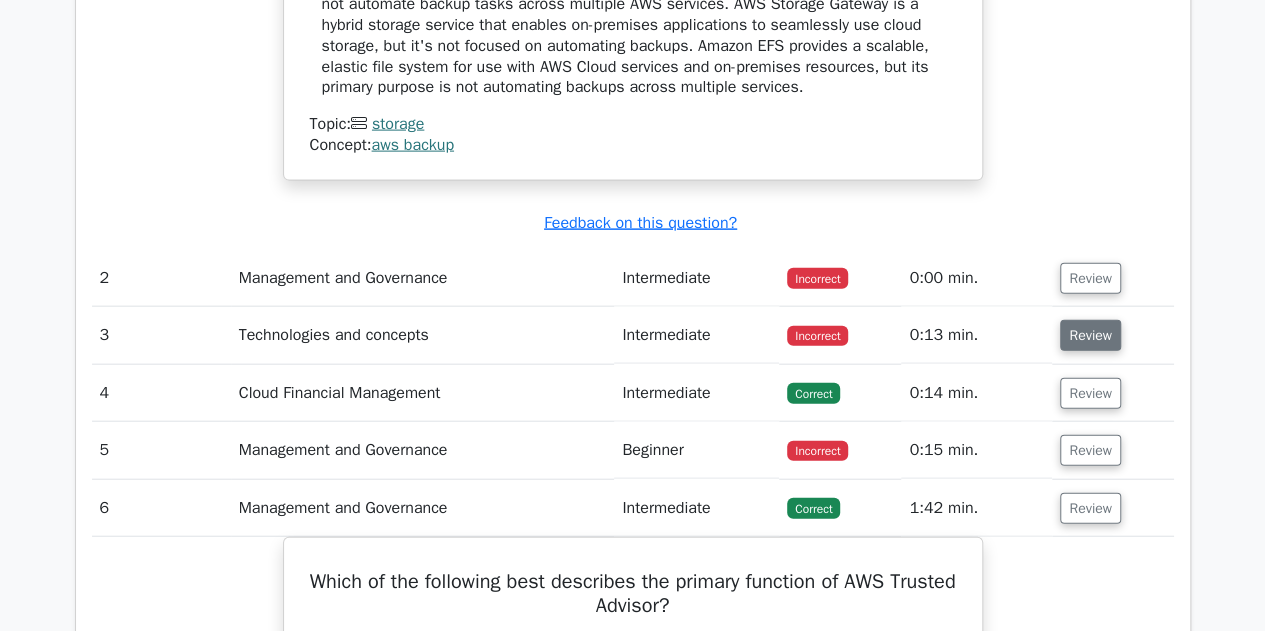 scroll, scrollTop: 2170, scrollLeft: 0, axis: vertical 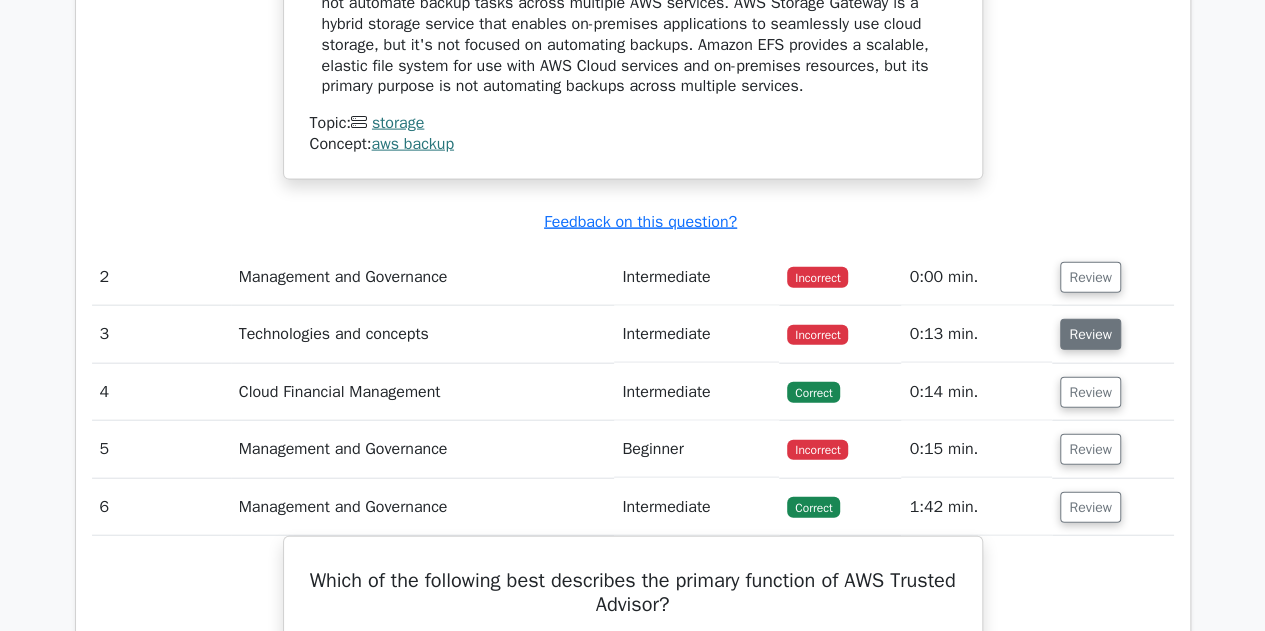 click on "Review" at bounding box center [1090, 334] 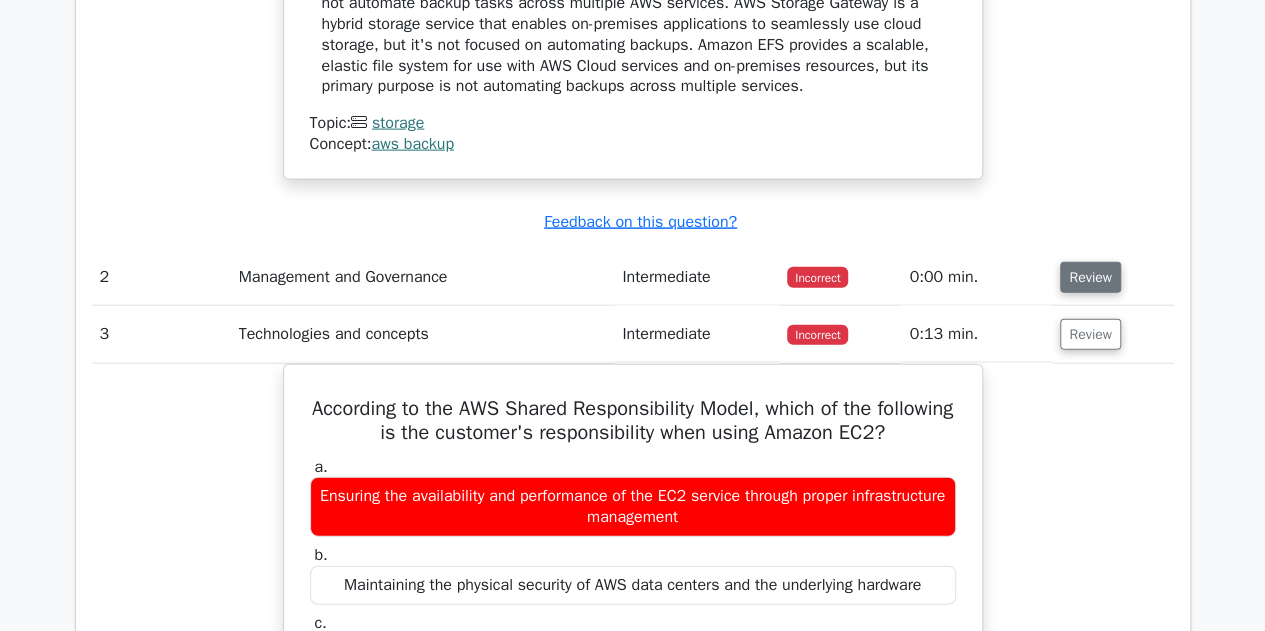 click on "Review" at bounding box center [1090, 277] 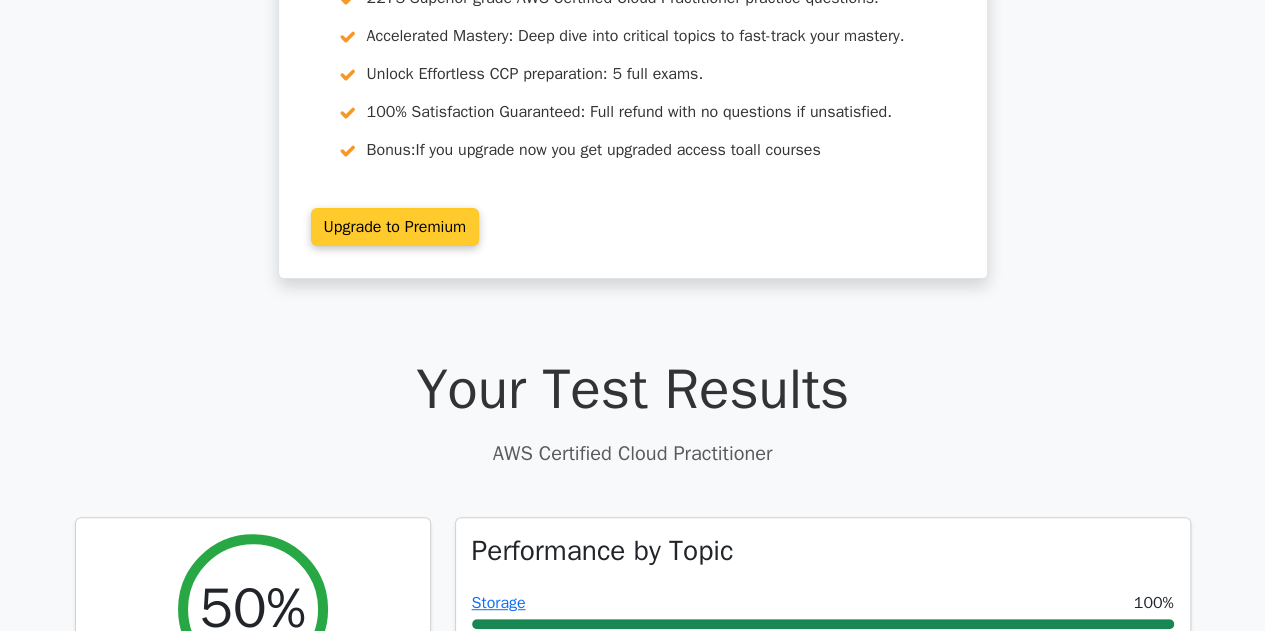 scroll, scrollTop: 0, scrollLeft: 0, axis: both 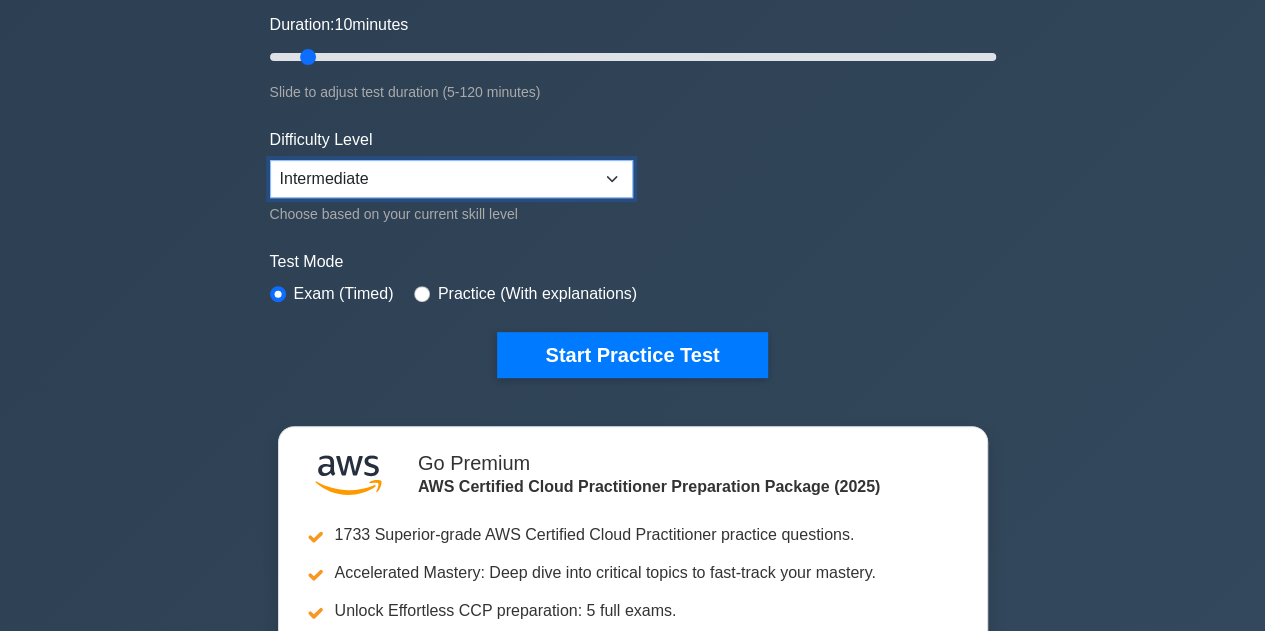 click on "Beginner
Intermediate
Expert" at bounding box center (451, 179) 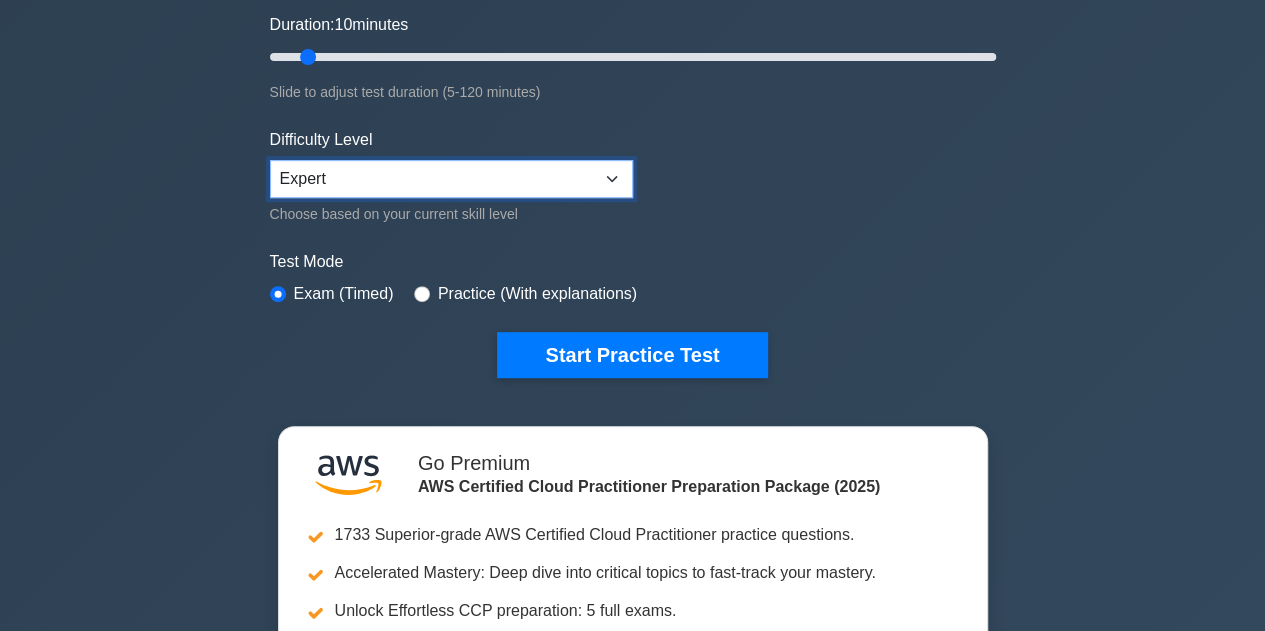 click on "Beginner
Intermediate
Expert" at bounding box center [451, 179] 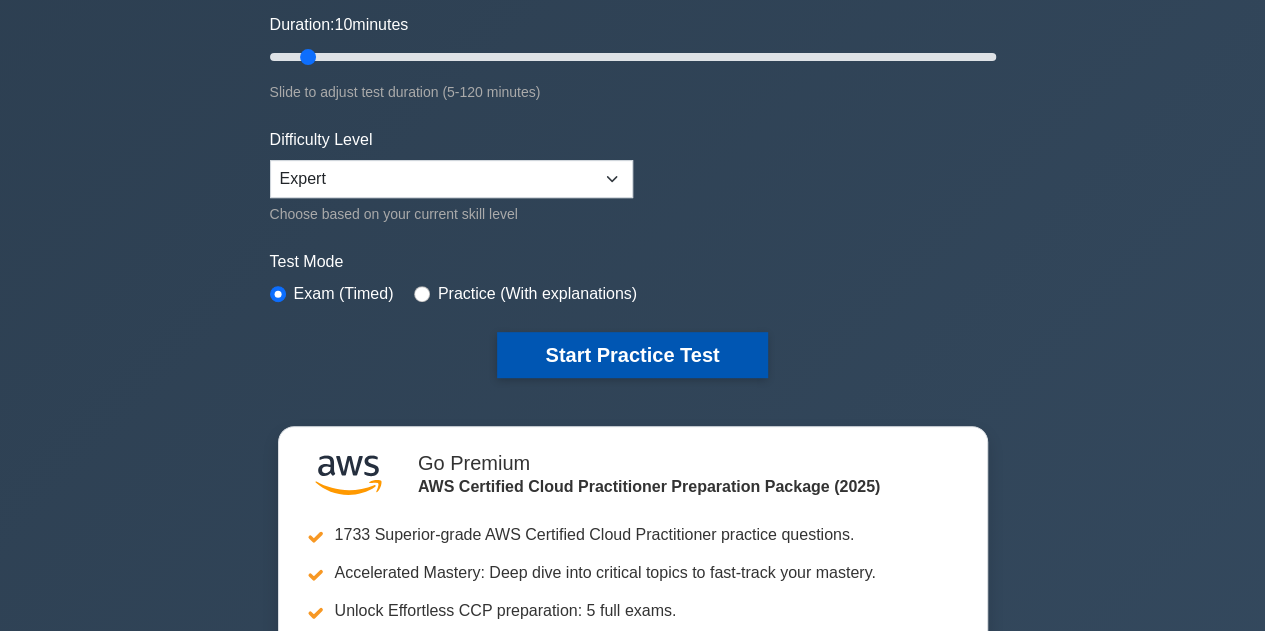 click on "Start Practice Test" at bounding box center [632, 355] 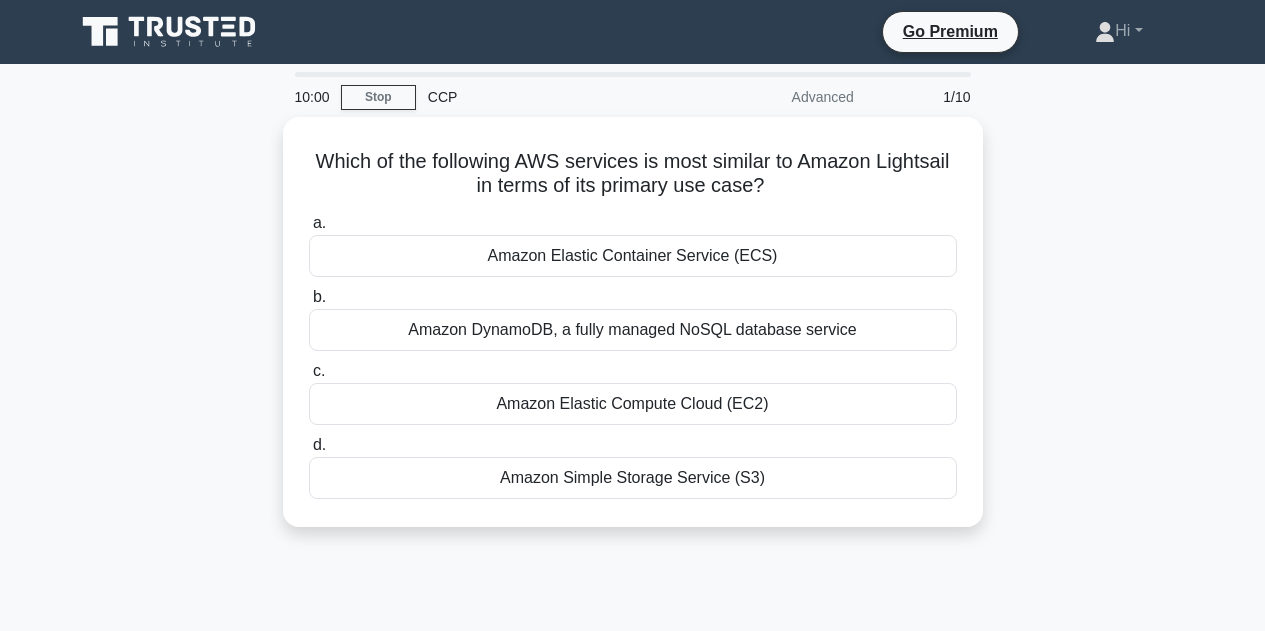 scroll, scrollTop: 0, scrollLeft: 0, axis: both 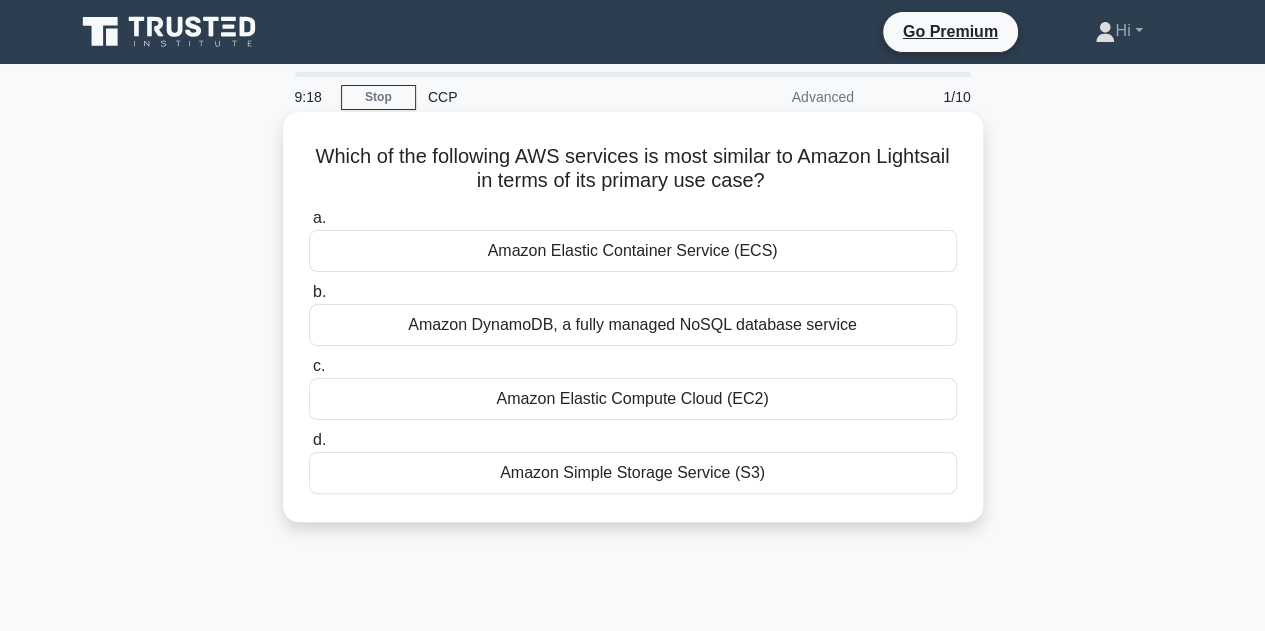 click on "Amazon Elastic Compute Cloud (EC2)" at bounding box center [633, 399] 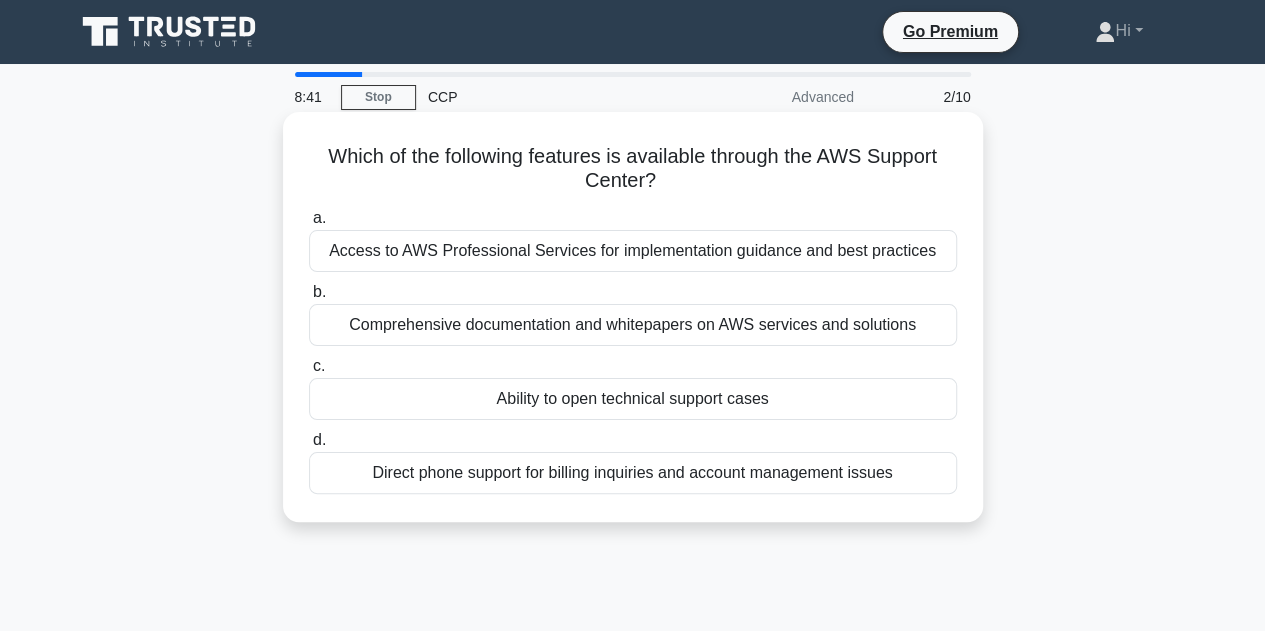 click on "Access to AWS Professional Services for implementation guidance and best practices" at bounding box center [633, 251] 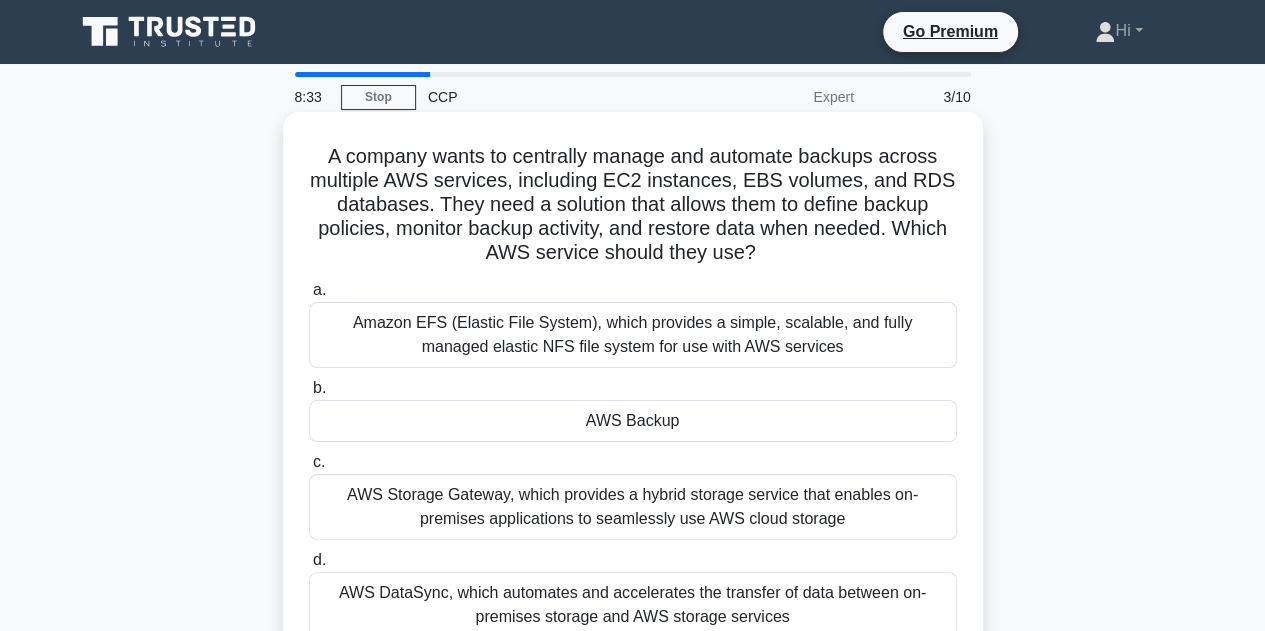 click on "AWS Backup" at bounding box center (633, 421) 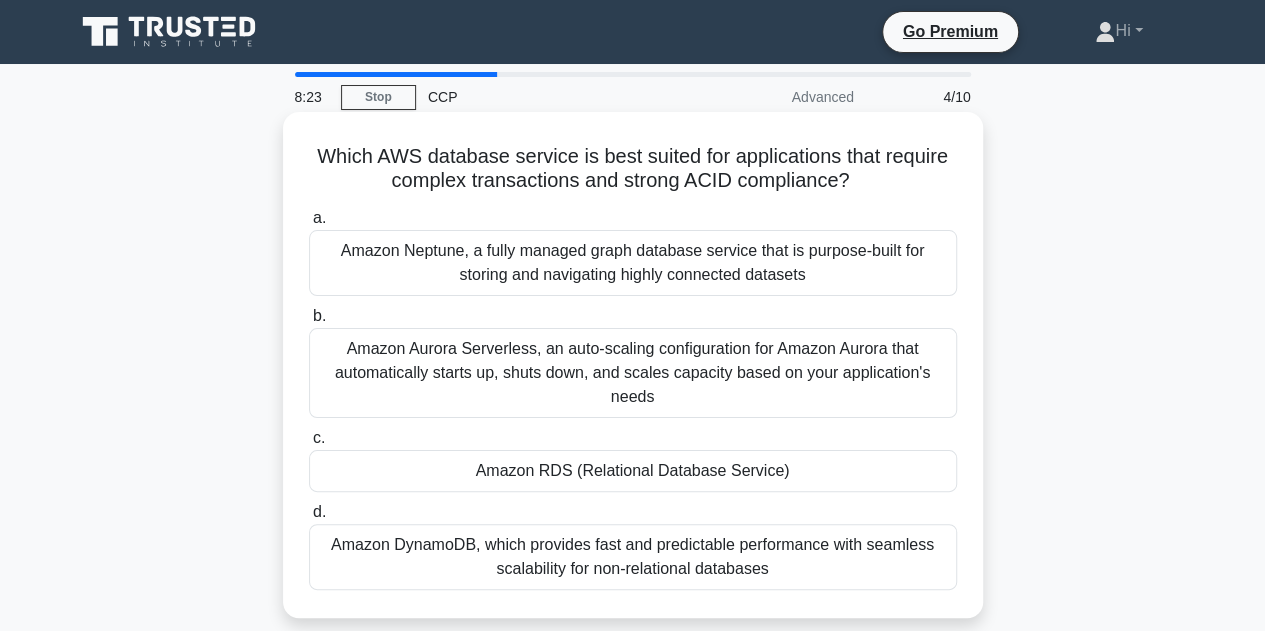 click on "Amazon RDS (Relational Database Service)" at bounding box center (633, 471) 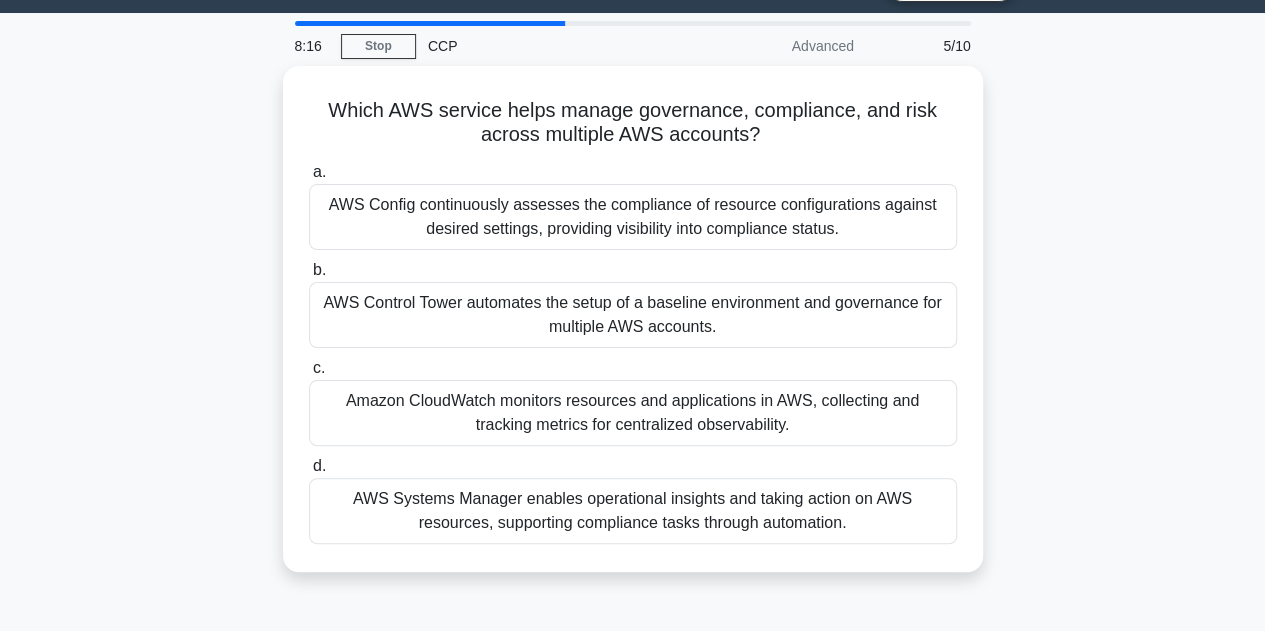 scroll, scrollTop: 52, scrollLeft: 0, axis: vertical 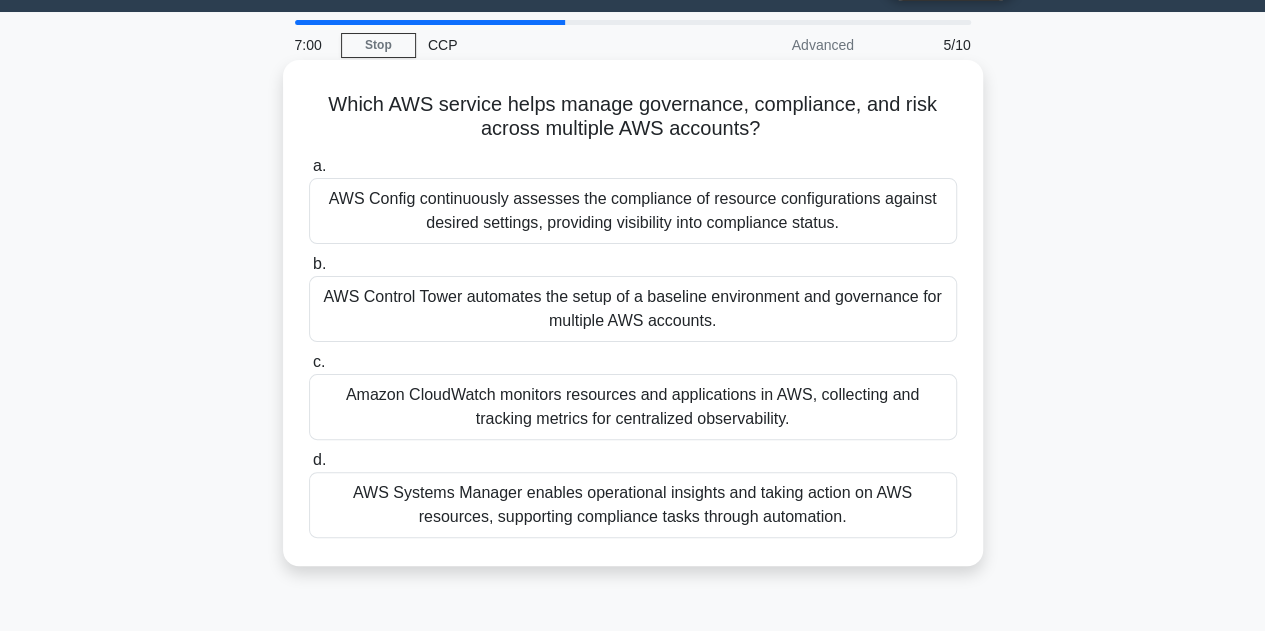 click on "AWS Control Tower automates the setup of a baseline environment and governance for multiple AWS accounts." at bounding box center (633, 309) 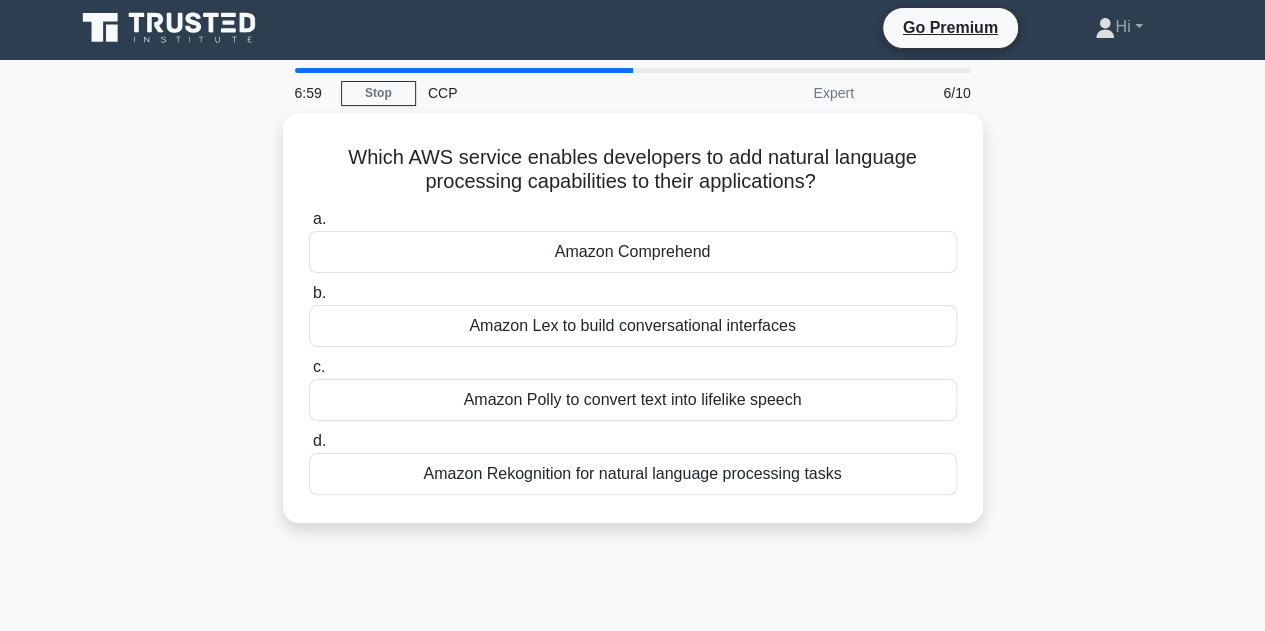 scroll, scrollTop: 0, scrollLeft: 0, axis: both 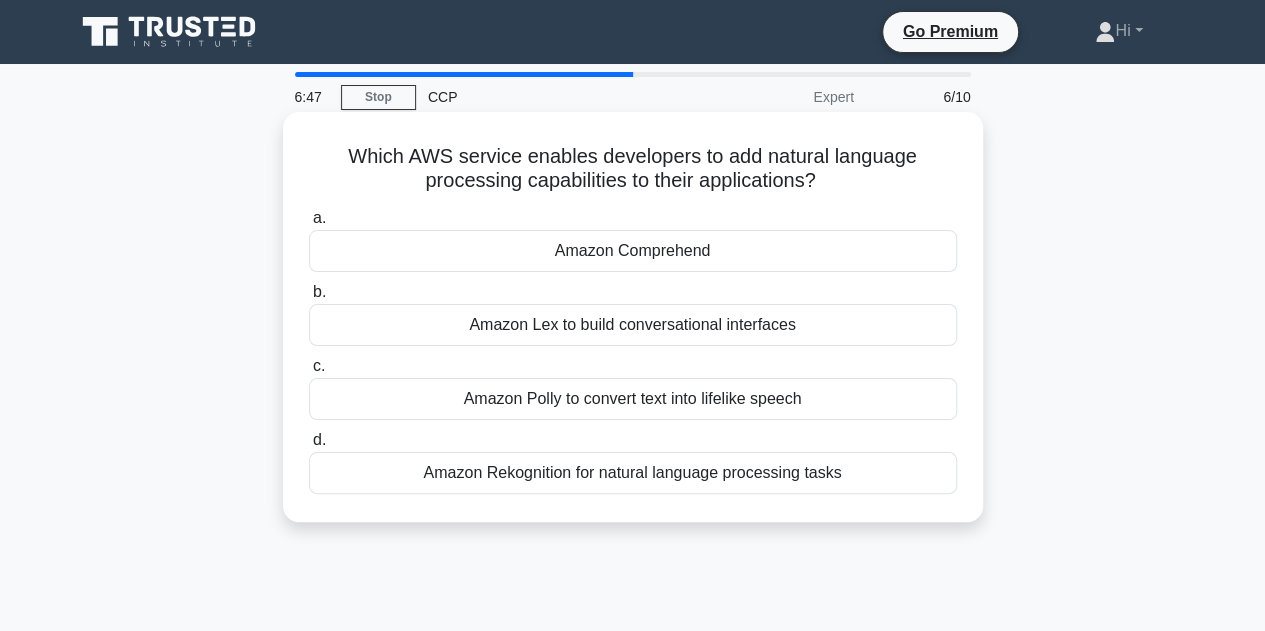 click on "Amazon Rekognition for natural language processing tasks" at bounding box center [633, 473] 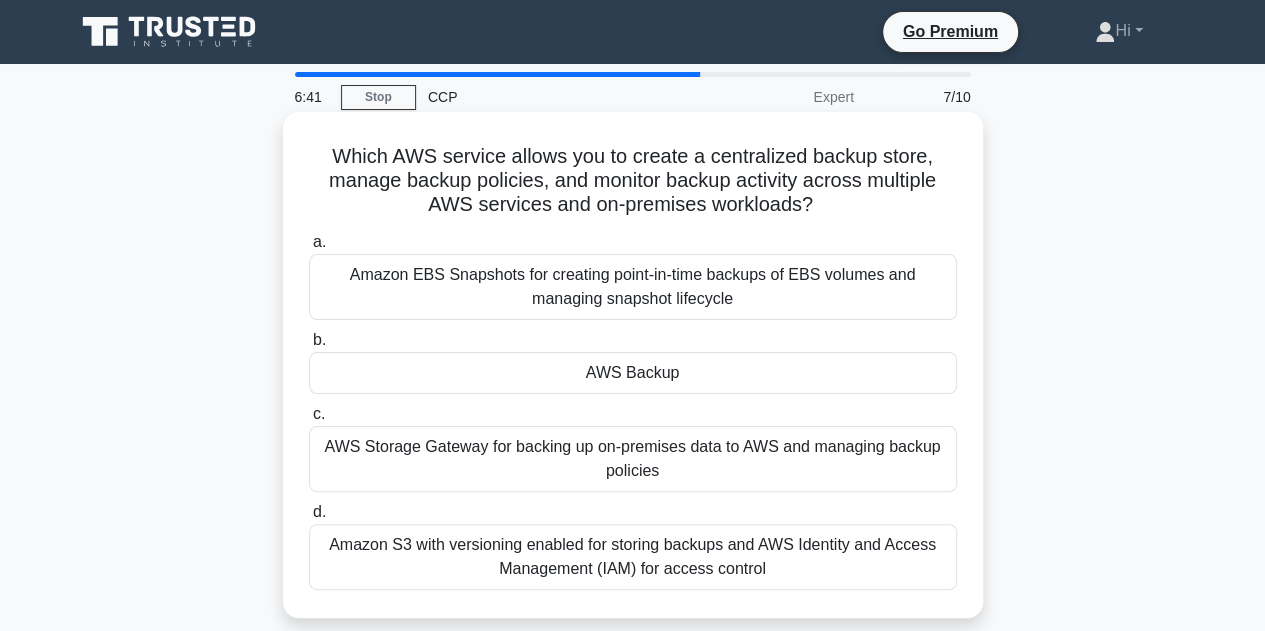 drag, startPoint x: 706, startPoint y: 485, endPoint x: 744, endPoint y: 361, distance: 129.69194 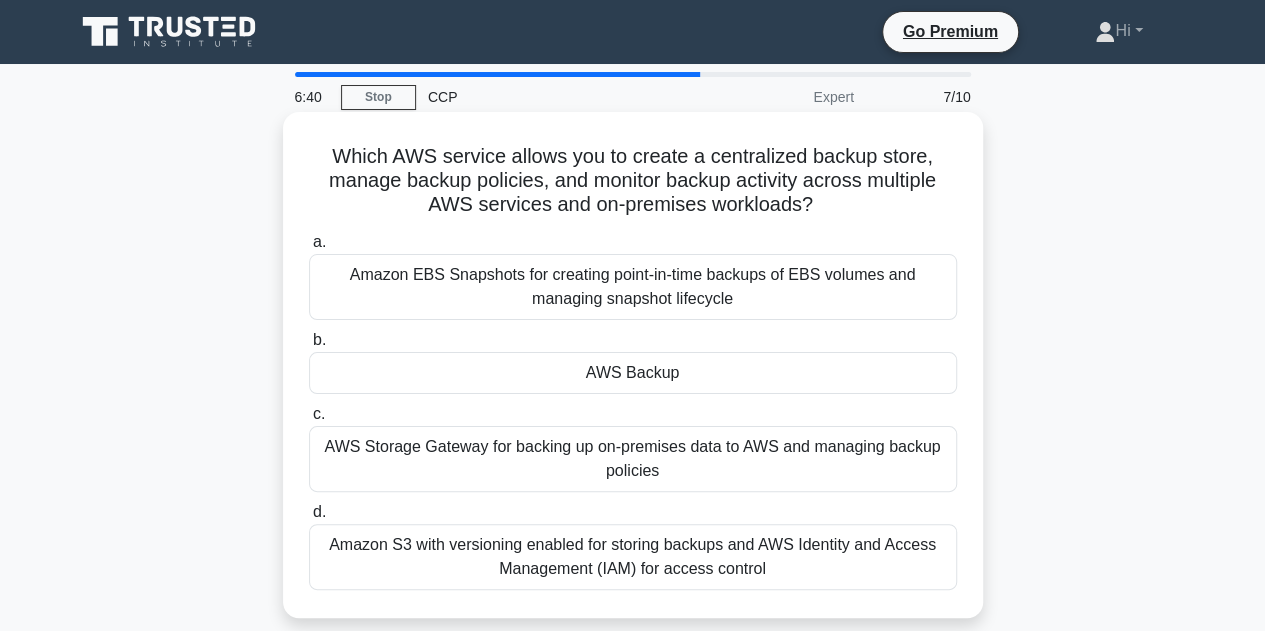 click on "AWS Backup" at bounding box center [633, 373] 